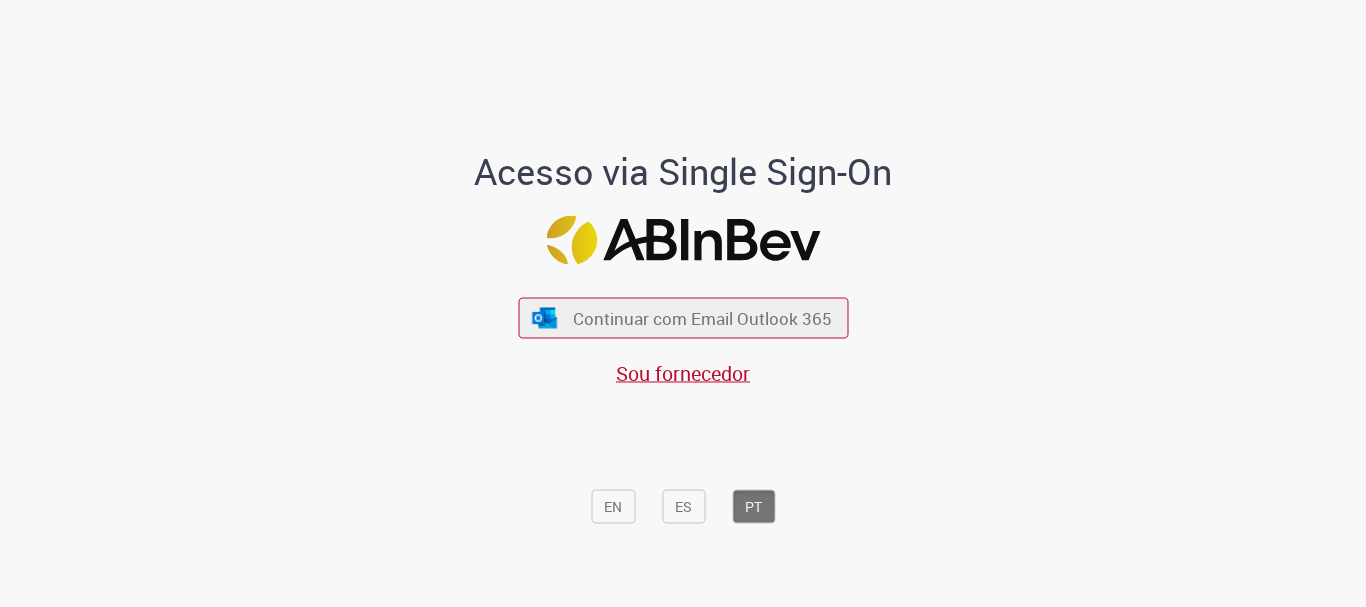 scroll, scrollTop: 0, scrollLeft: 0, axis: both 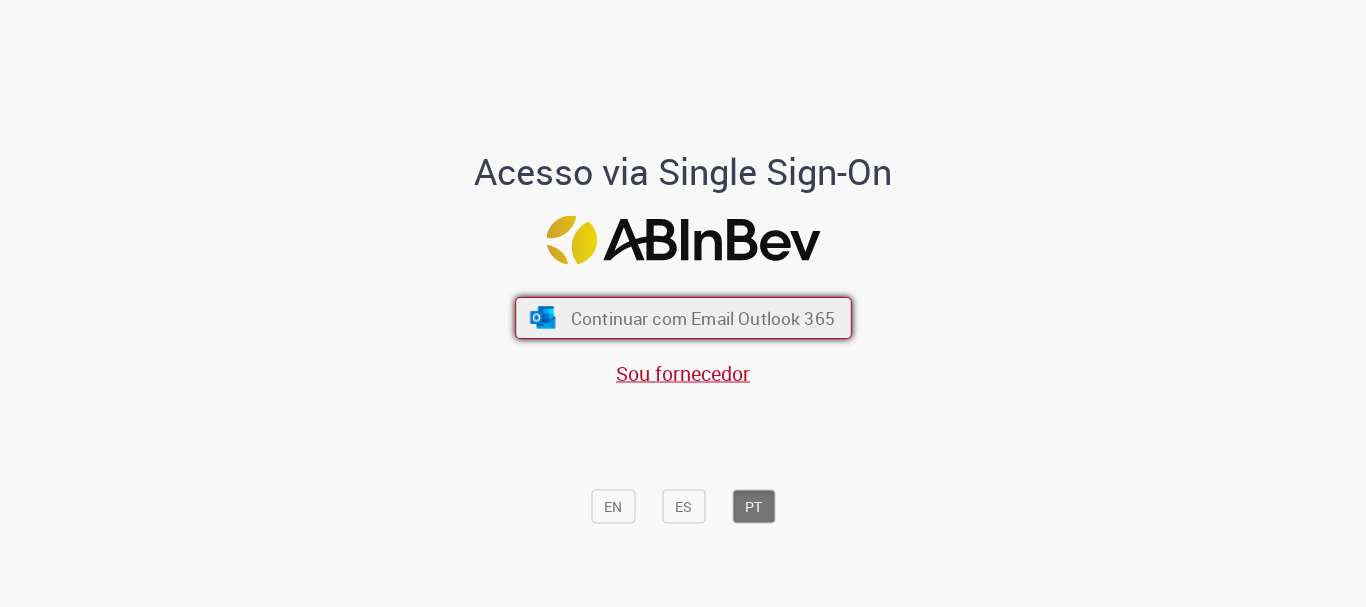 click on "Continuar com Email Outlook 365" at bounding box center [702, 318] 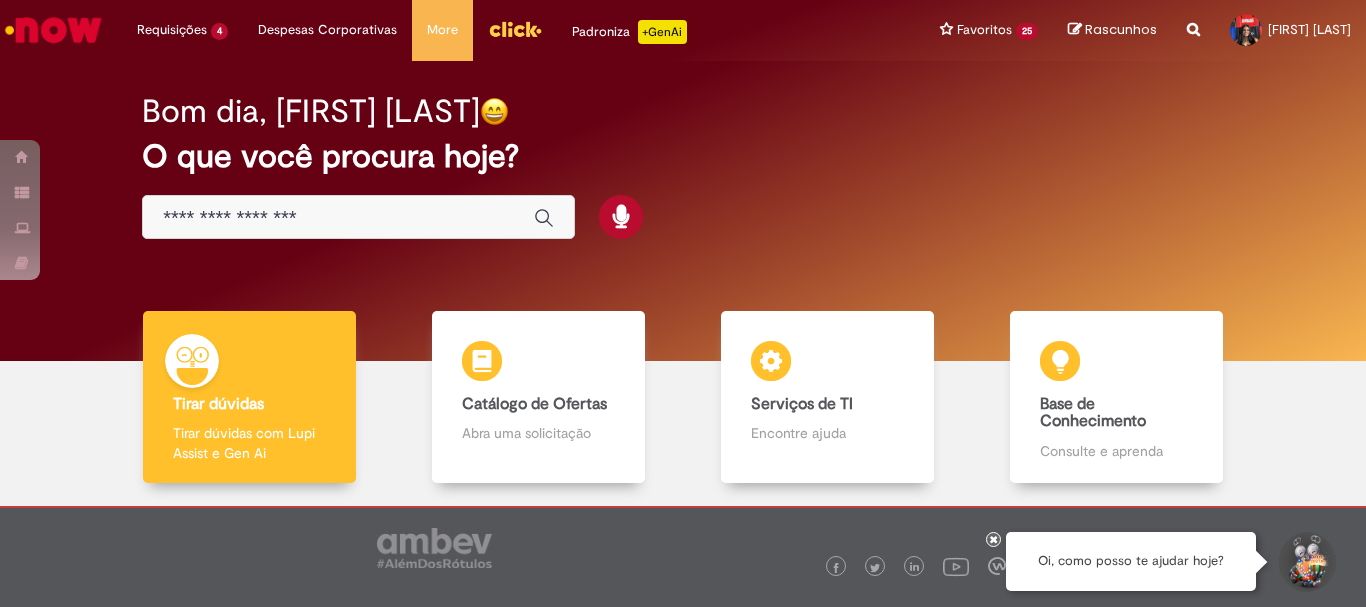 scroll, scrollTop: 0, scrollLeft: 0, axis: both 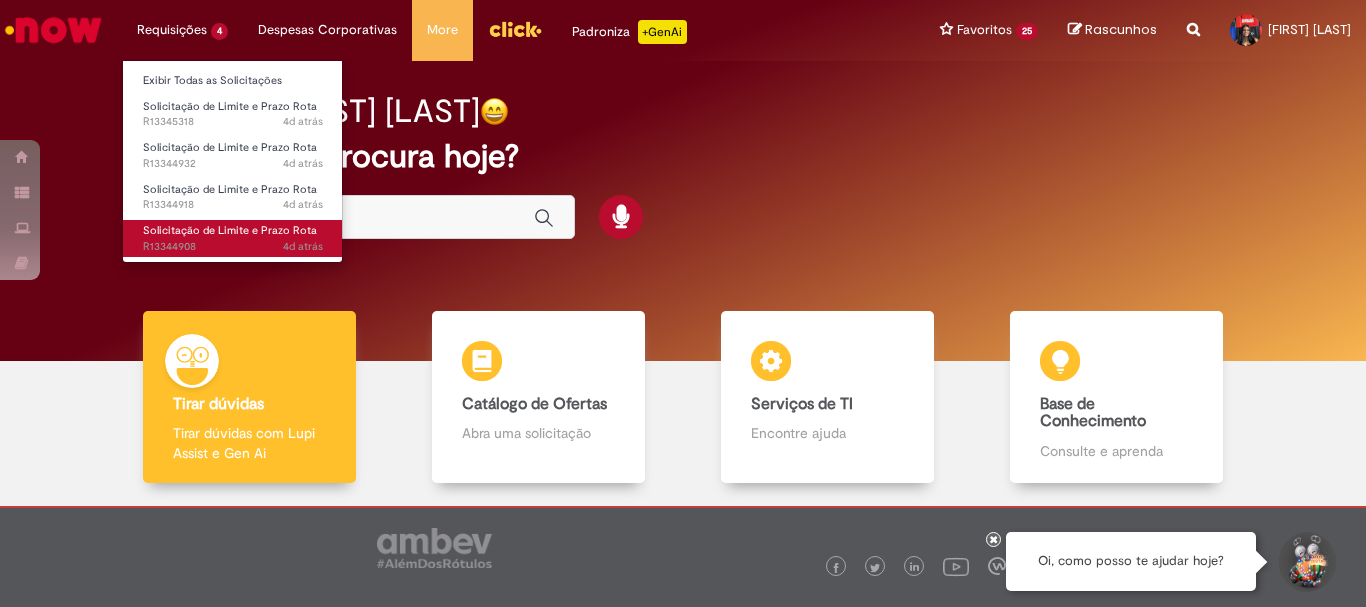 click on "Solicitação de Limite e Prazo Rota" at bounding box center (230, 230) 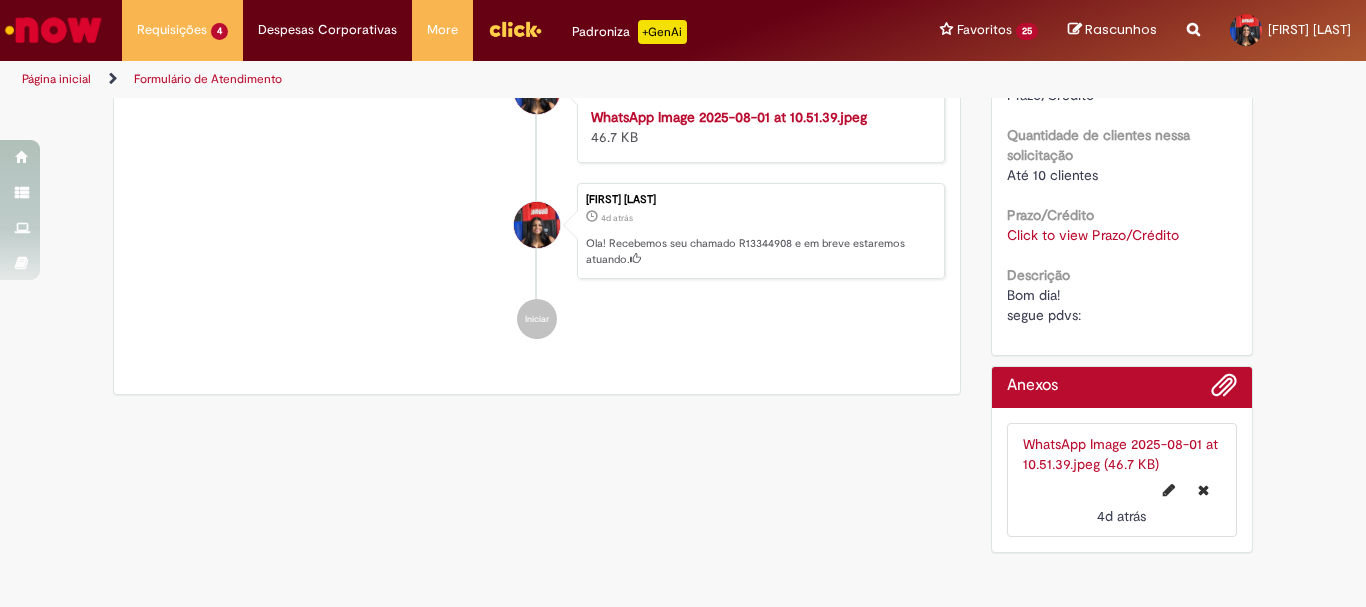 scroll, scrollTop: 415, scrollLeft: 0, axis: vertical 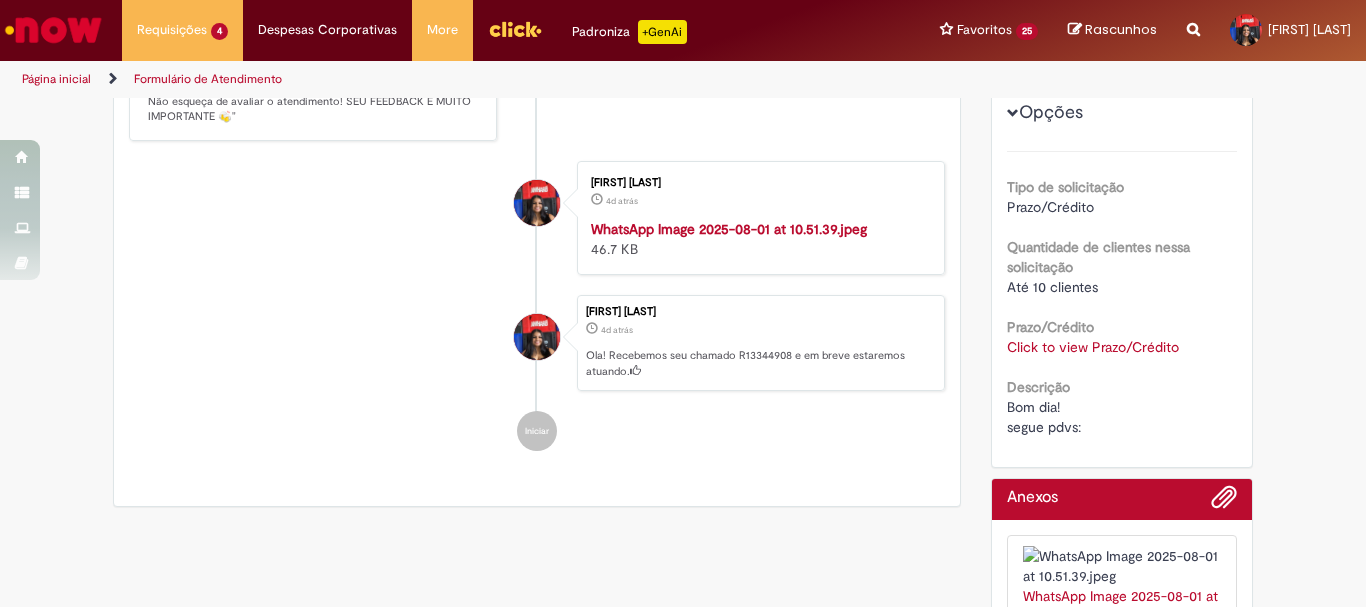 click on "Click to view Prazo/Crédito" at bounding box center [1093, 347] 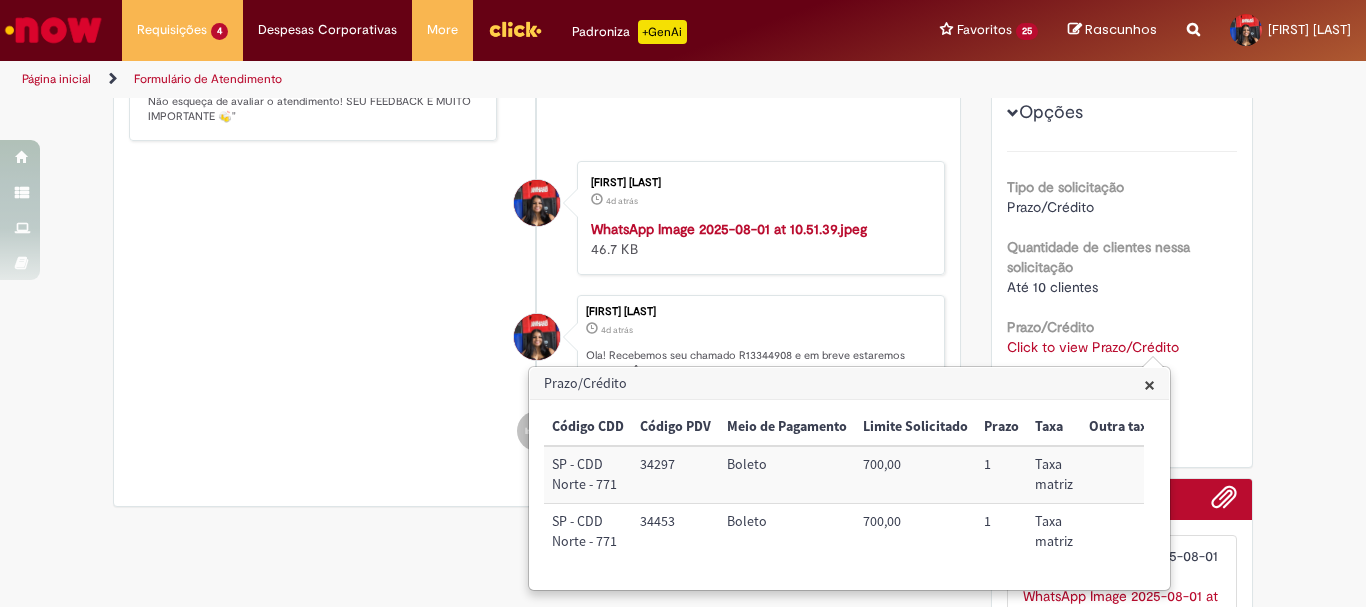 click on "Verificar Código de Barras
Aguardando Aprovação
Aguardando atendimento
Em andamento
Validação
Concluído
Solicitação de Limite e Prazo Rota
Enviar
[FIRST] [LAST]
4d atrás 4 dias atrás     Comentários adicionais
Solução Proposta:" at bounding box center (683, 200) 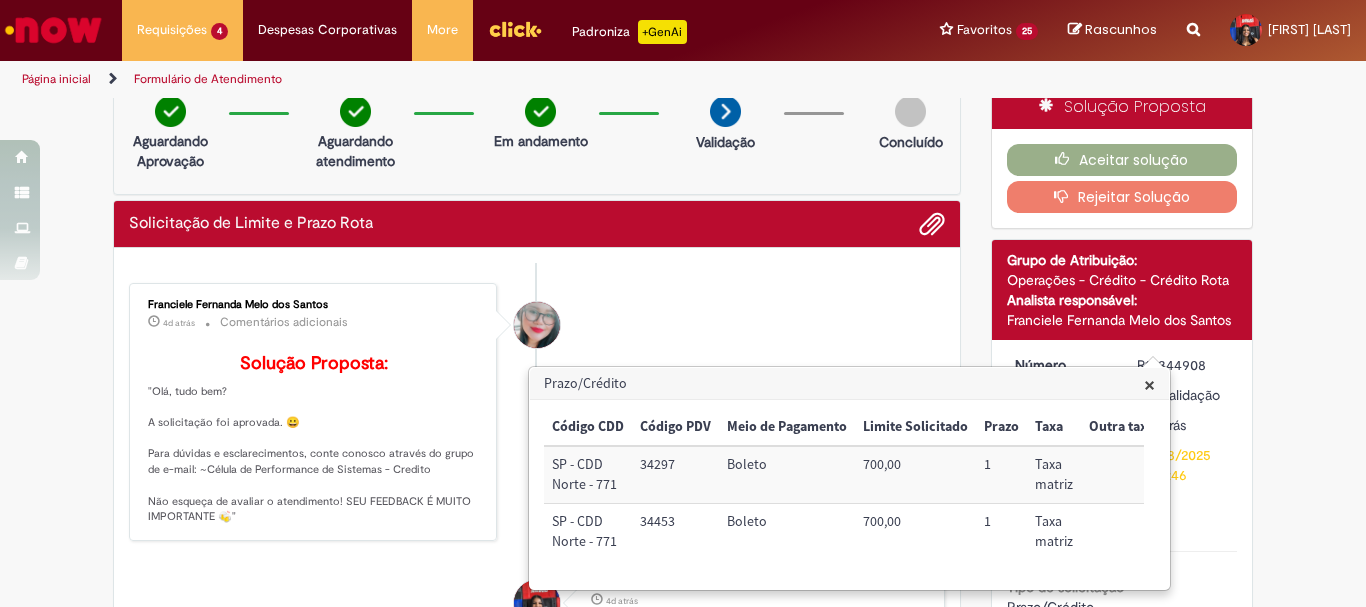 scroll, scrollTop: 0, scrollLeft: 0, axis: both 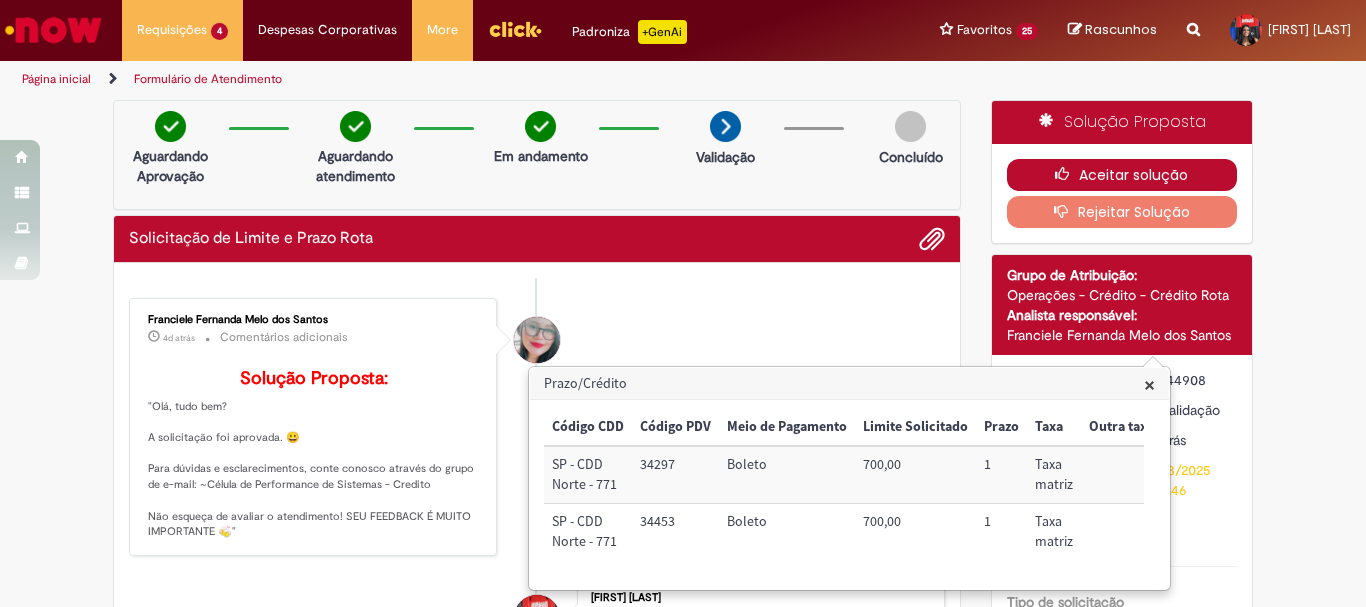 click on "Aceitar solução" at bounding box center [1122, 175] 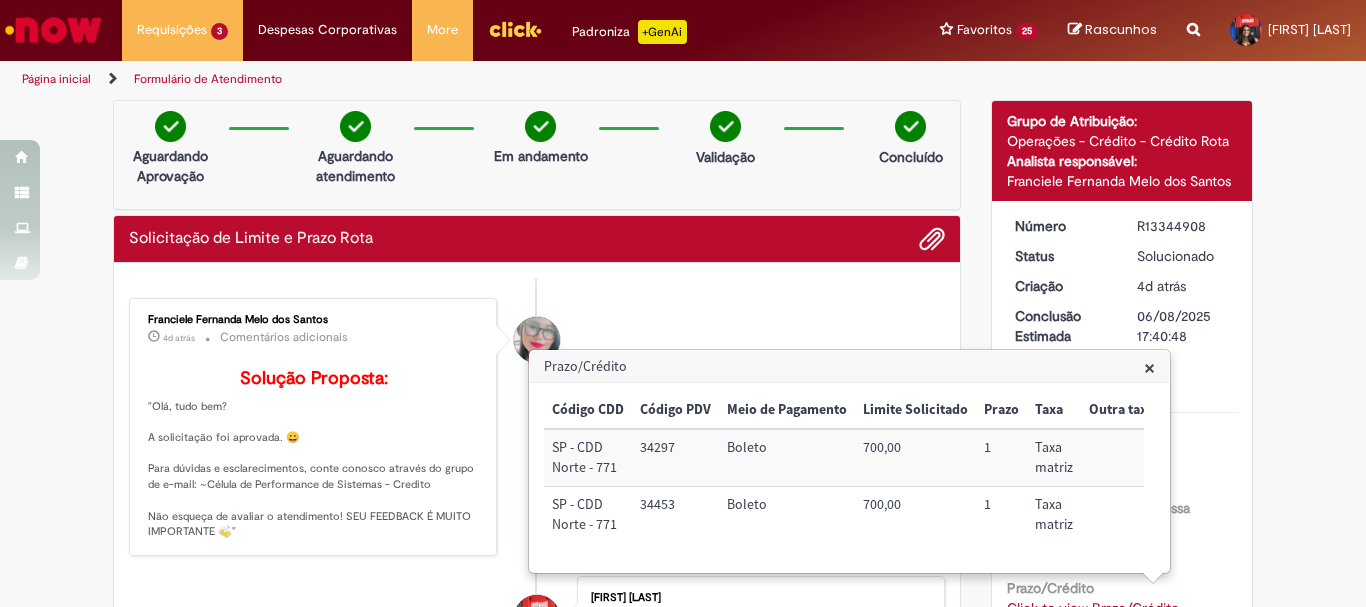 click on "× Código CDD Código PDV Meio de Pagamento Limite Solicitado Prazo Taxa Outra taxa [STATE] - CDD Norte - 771 34297 Boleto 700,00 1 Taxa matriz [STATE] - CDD Norte - 771 34453 Boleto 700,00 1 Taxa matriz" at bounding box center (849, 477) 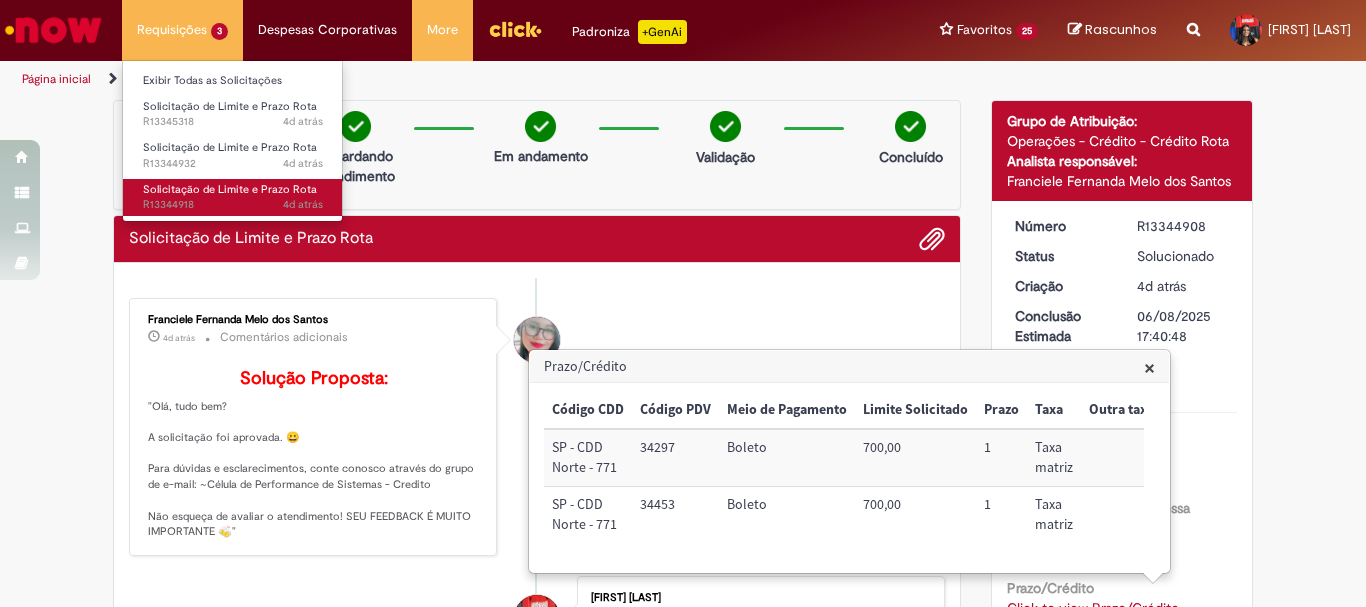 click on "Solicitação de Limite e Prazo Rota" at bounding box center (230, 189) 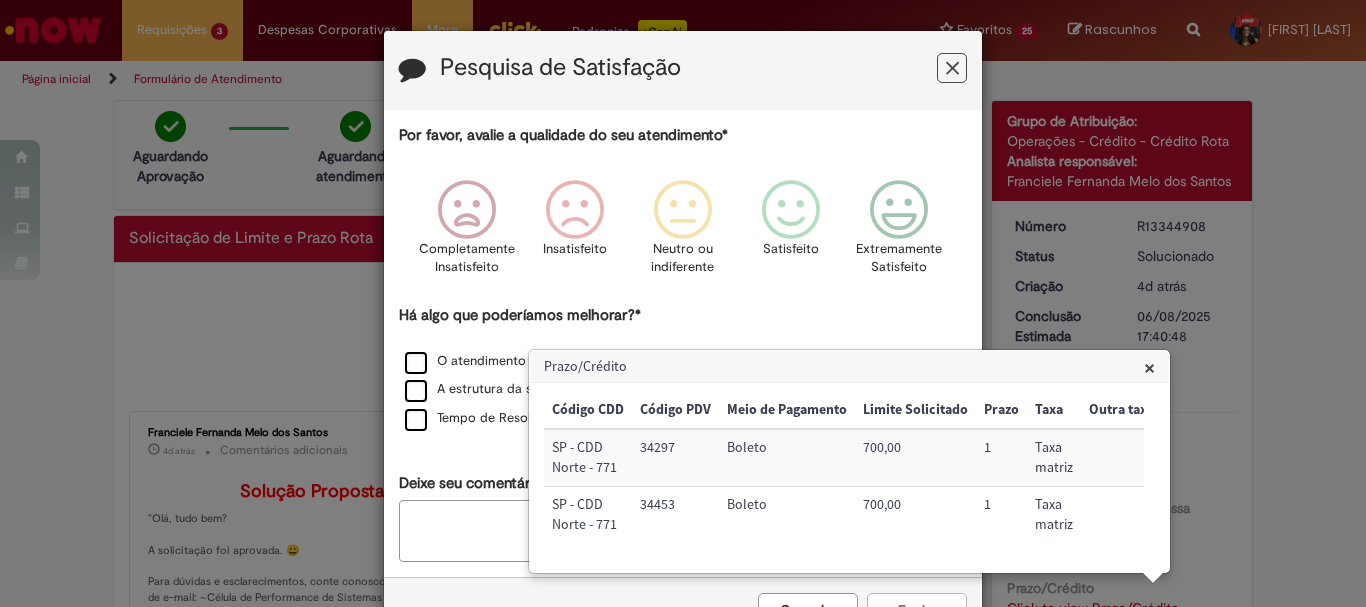 click on "×" at bounding box center (1149, 367) 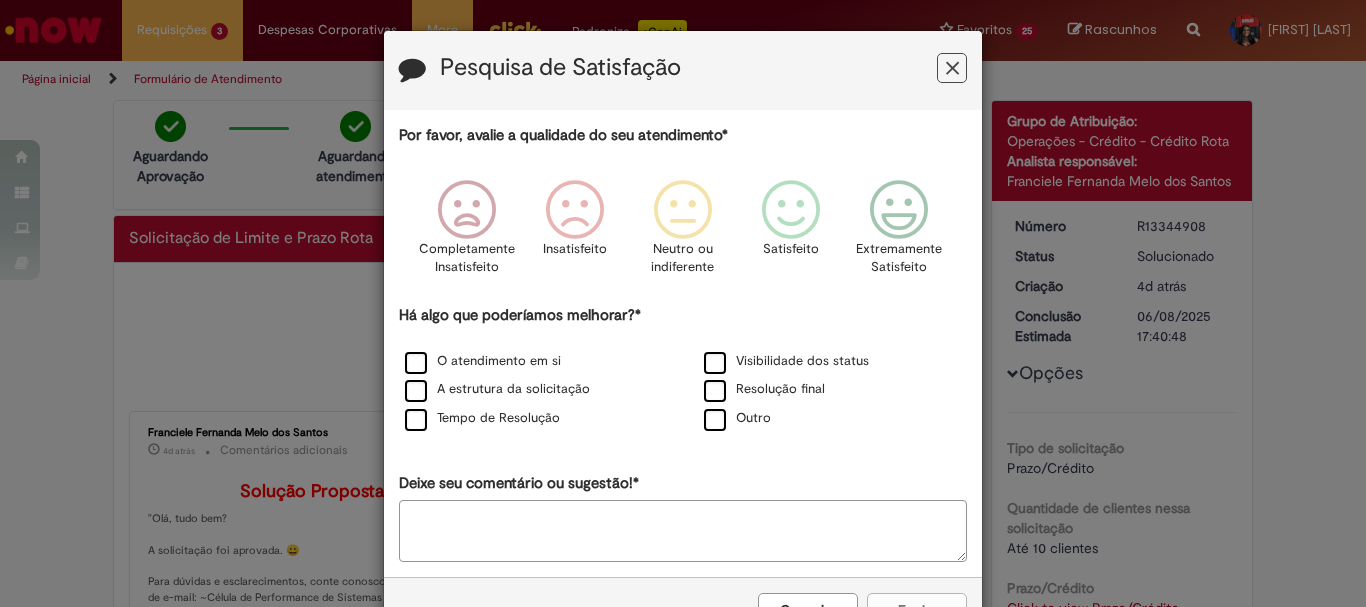 scroll, scrollTop: 10, scrollLeft: 0, axis: vertical 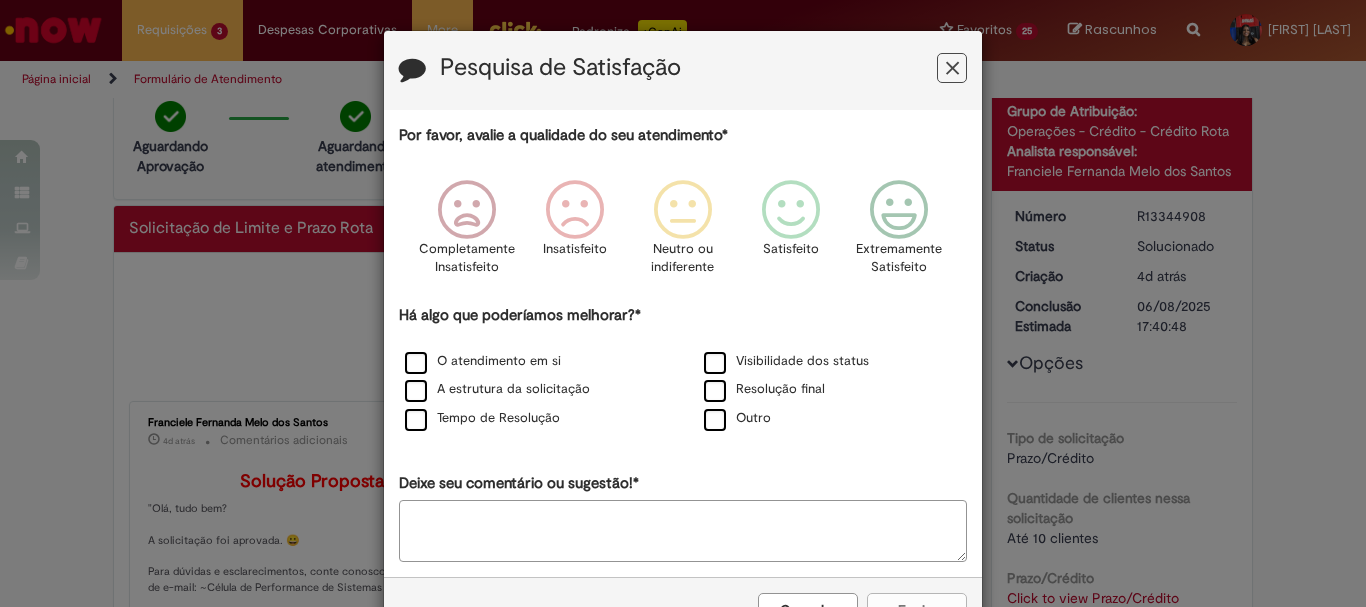 click at bounding box center [952, 68] 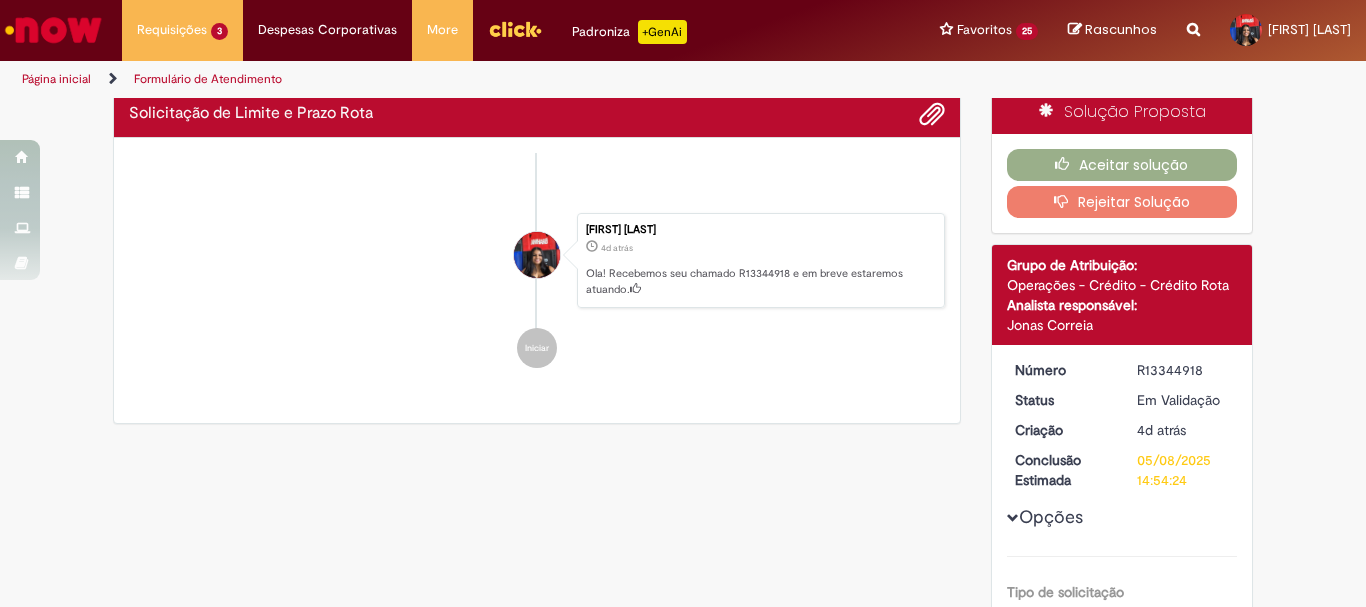scroll, scrollTop: 0, scrollLeft: 0, axis: both 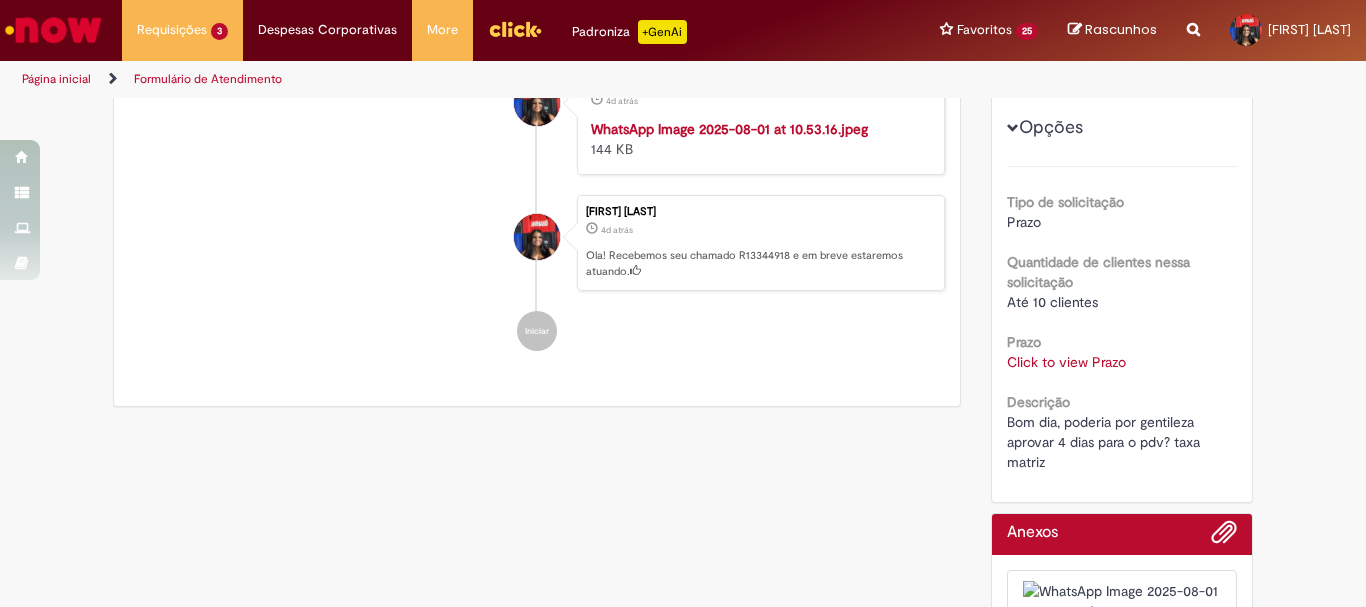 click on "Número
R13344918
Status
Em Validação
Criação
4d atrás 4 dias atrás
Conclusão Estimada
05/08/2025 14:54:24
Opções
Tipo de solicitação
Prazo
Quantidade de clientes nessa solicitação
Até 10 clientes
Prazo
Click to view Prazo   Click to view Prazo
Descrição
Bom dia, poderia por gentileza aprovar 4 dias para o pdv? taxa matriz" at bounding box center (1122, 228) 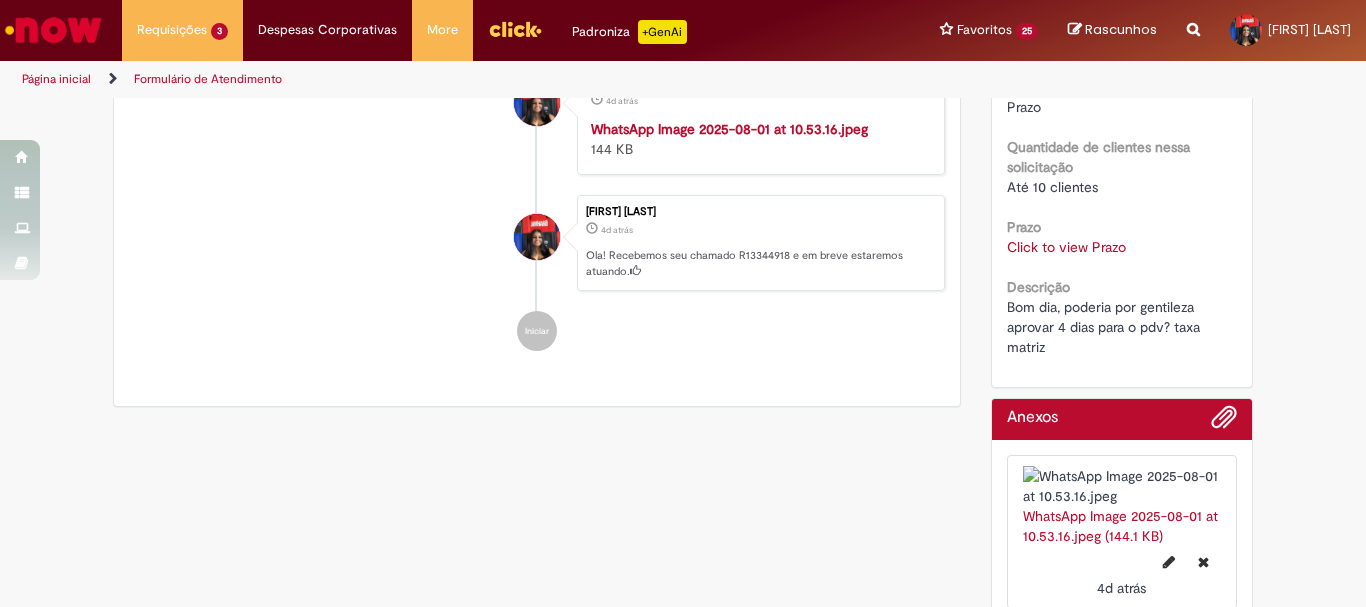 click on "Tipo de solicitação
Prazo
Quantidade de clientes nessa solicitação
Até 10 clientes
Prazo
Click to view Prazo   Click to view Prazo
Descrição
Bom dia, poderia por gentileza aprovar 4 dias para o pdv? taxa matriz" at bounding box center [1122, 204] 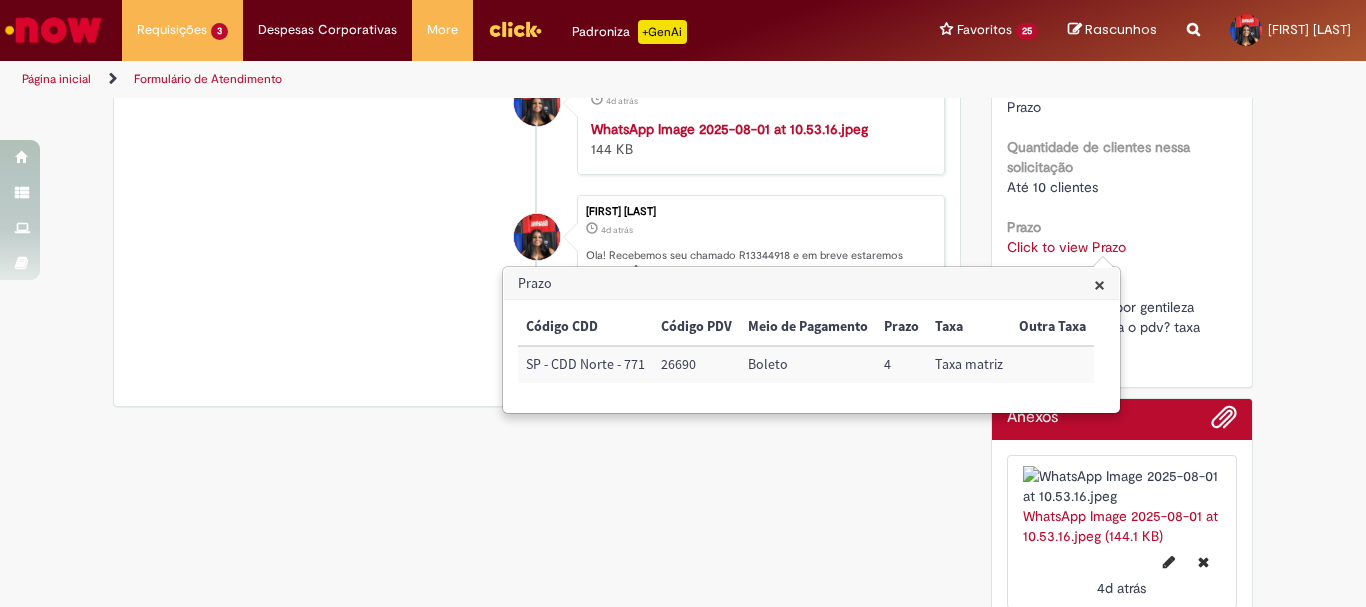 scroll, scrollTop: 15, scrollLeft: 0, axis: vertical 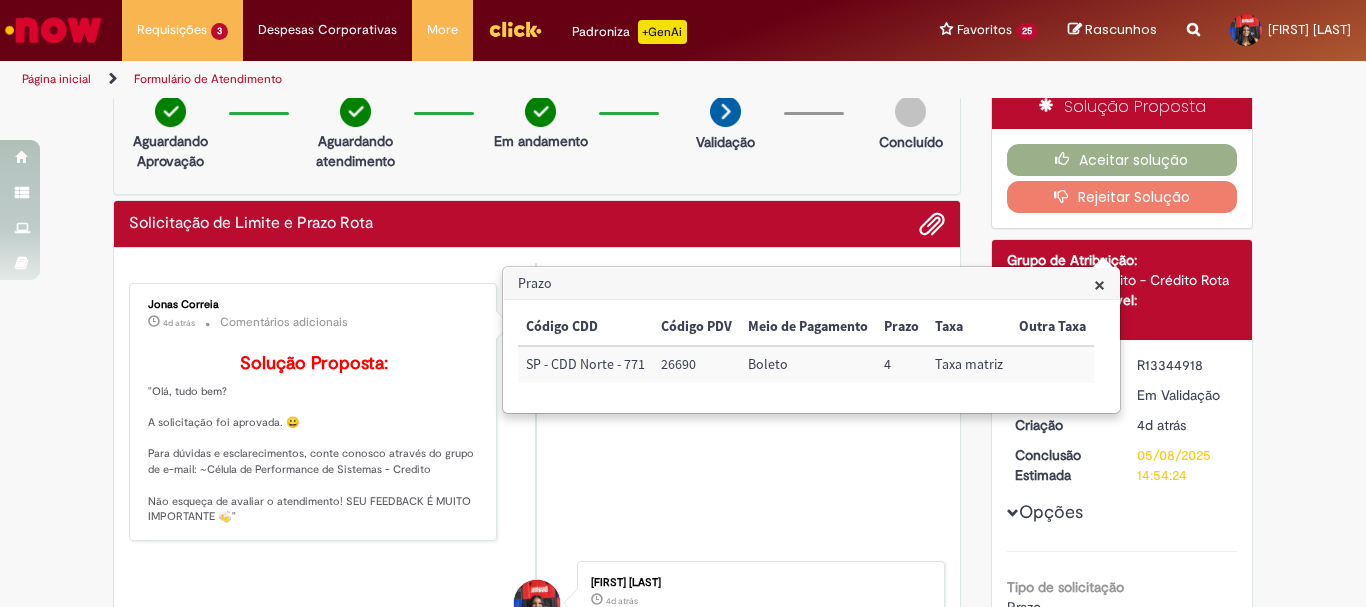 click on "Prazo" at bounding box center (811, 284) 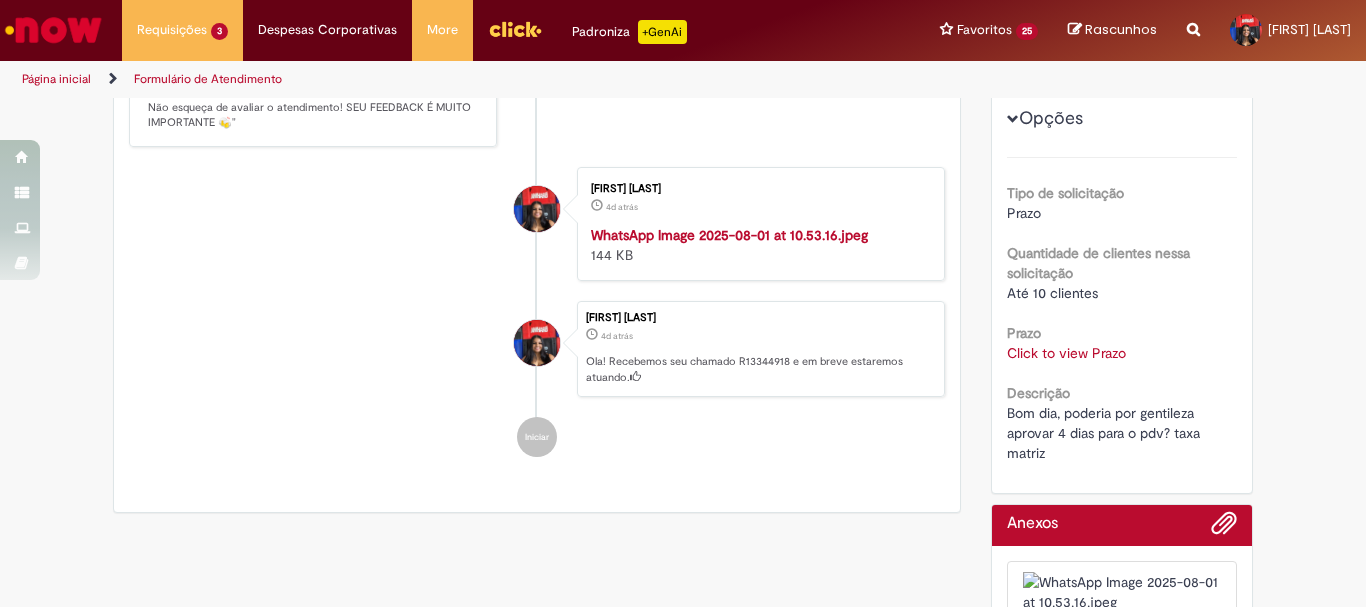 scroll, scrollTop: 0, scrollLeft: 0, axis: both 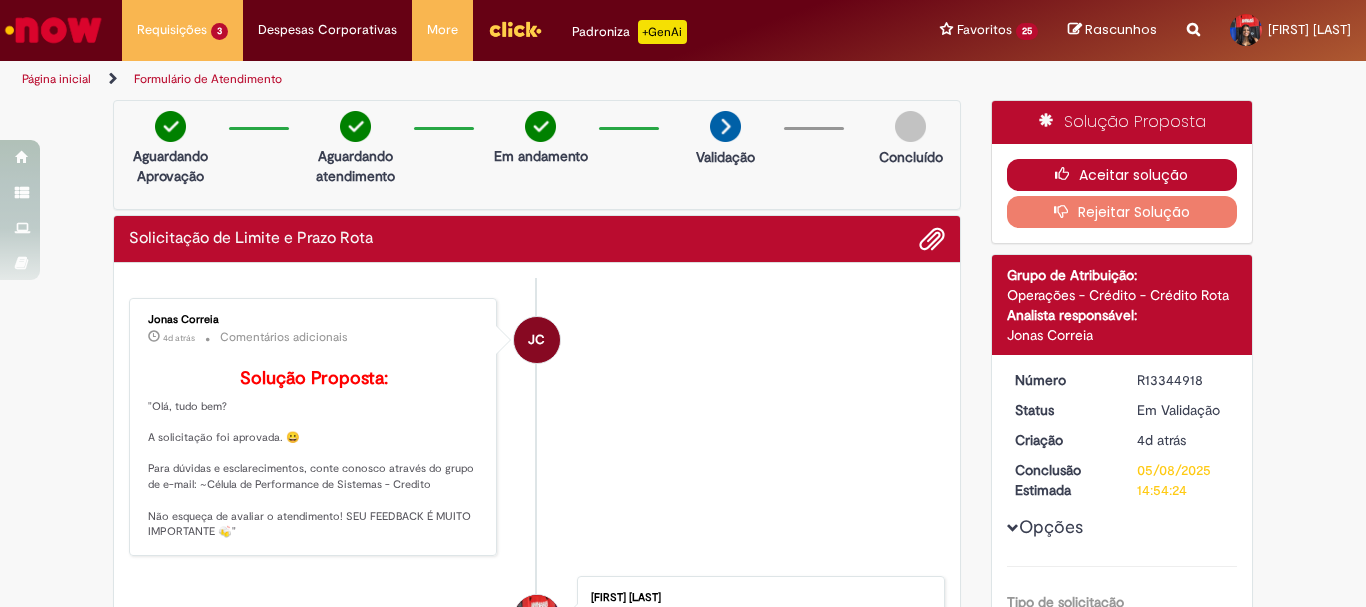 click on "Aceitar solução" at bounding box center [1122, 175] 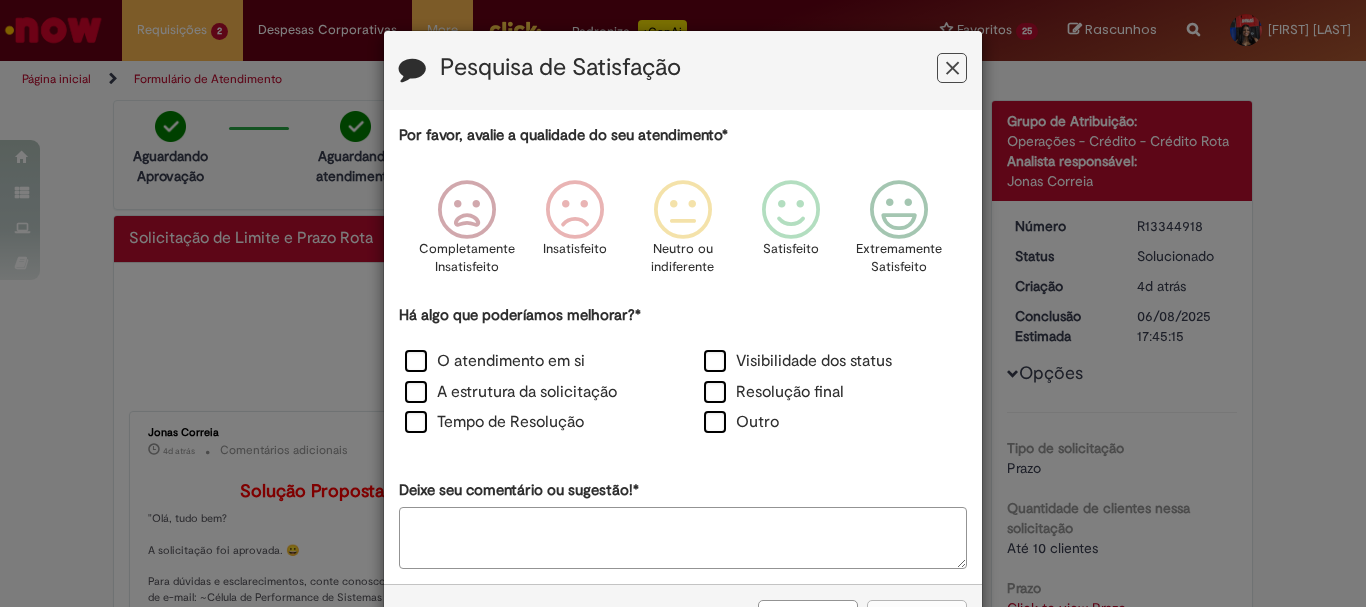click on "Pesquisa de Satisfação" at bounding box center (683, 70) 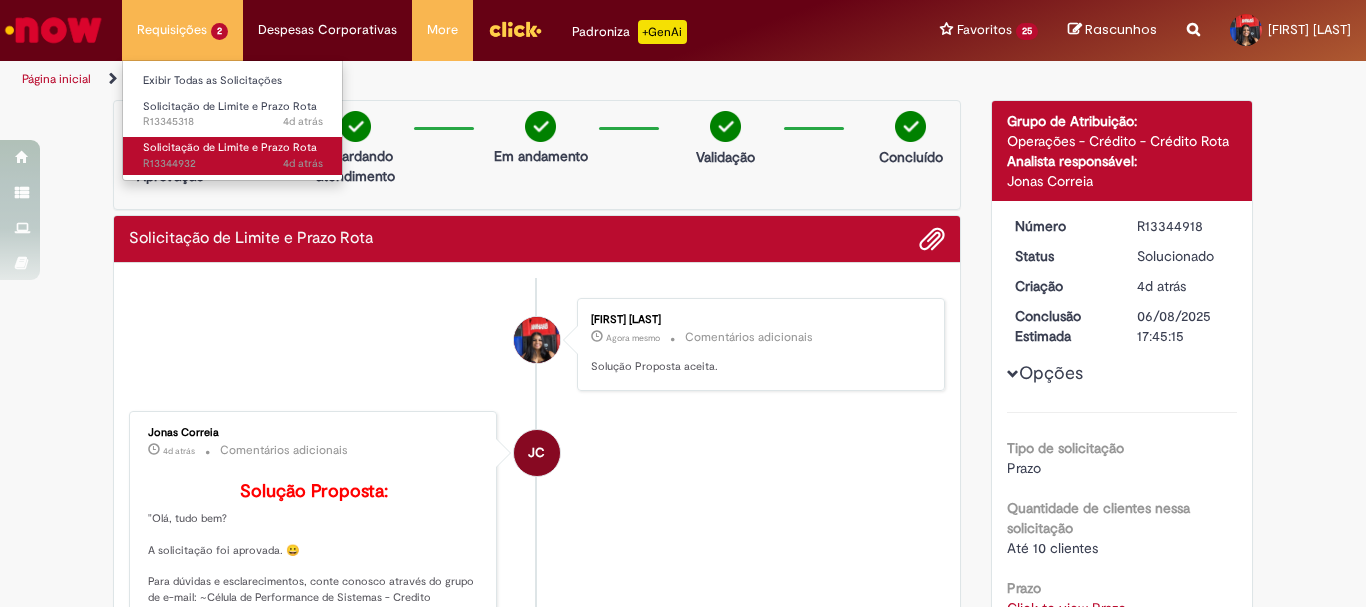click on "Solicitação de Limite e Prazo Rota
4d atrás 4 dias atrás  R13344932" at bounding box center (233, 155) 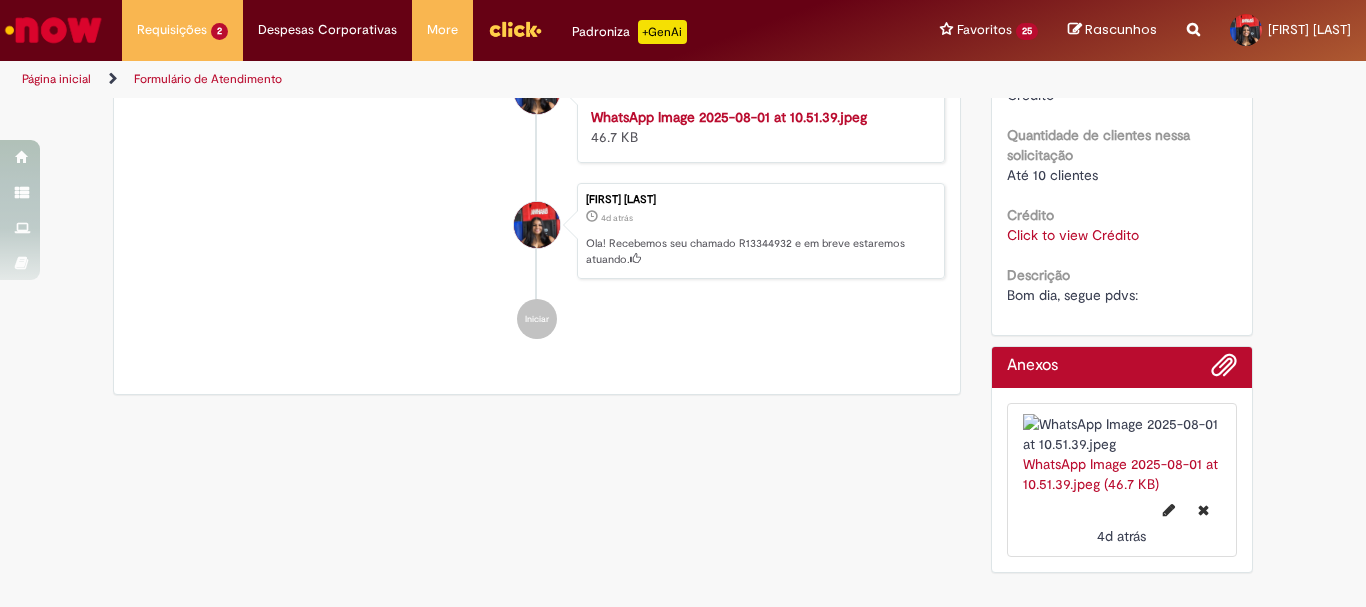 click on "Solução Proposta
Aceitar solução   Rejeitar Solução
Detalhes do tíquete
Grupo de Atribuição:
Operações - Crédito - Crédito Rota
Analista responsável:
[FIRST] [LAST]
Número
R13344932
Status
Em Validação
Criação
4d atrás 4 dias atrás
Conclusão Estimada
05/08/2025 14:56:32
Opções
Tipo de solicitação
Crédito
Quantidade de clientes nessa solicitação
Até 10 clientes
Crédito
Click to view Crédito   Click to view Crédito
Descrição
Bom dia, segue pdvs:
Anexos" at bounding box center (1122, 78) 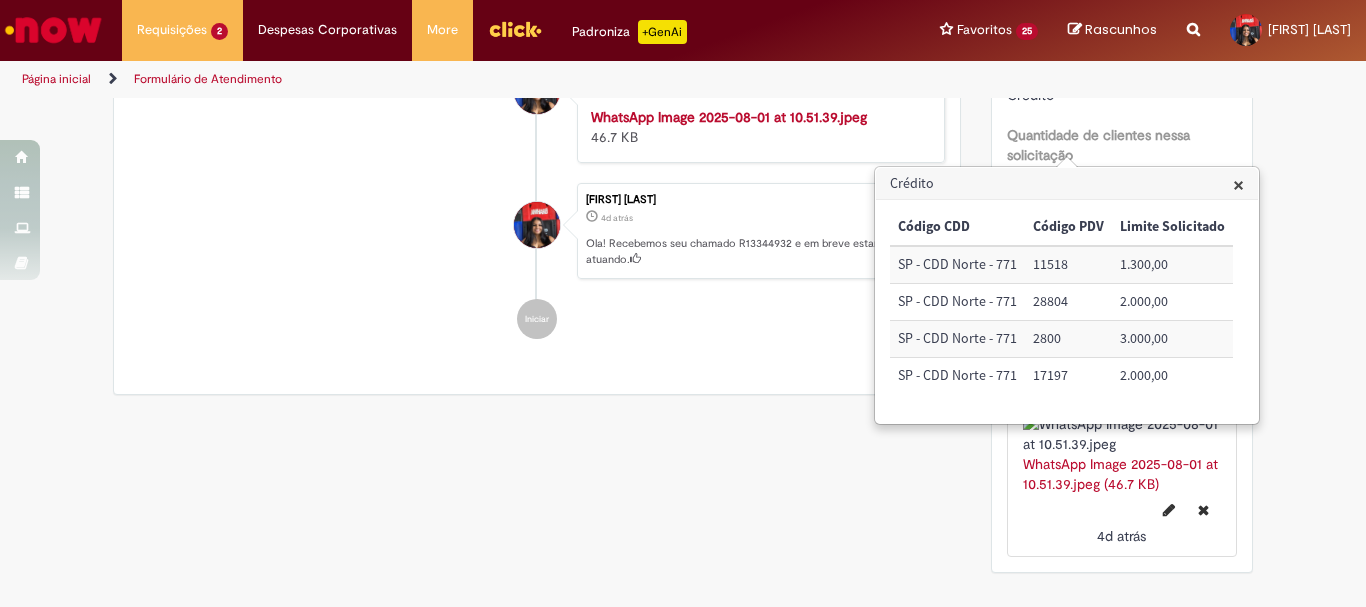 click on "Verificar Código de Barras
Aguardando Aprovação
Aguardando atendimento
Em andamento
Validação
Concluído
Solicitação de Limite e Prazo Rota
Enviar
JC
[FIRST] [LAST]
4d atrás 4 dias atrás     Comentários adicionais
Solução Proposta:" at bounding box center (683, 78) 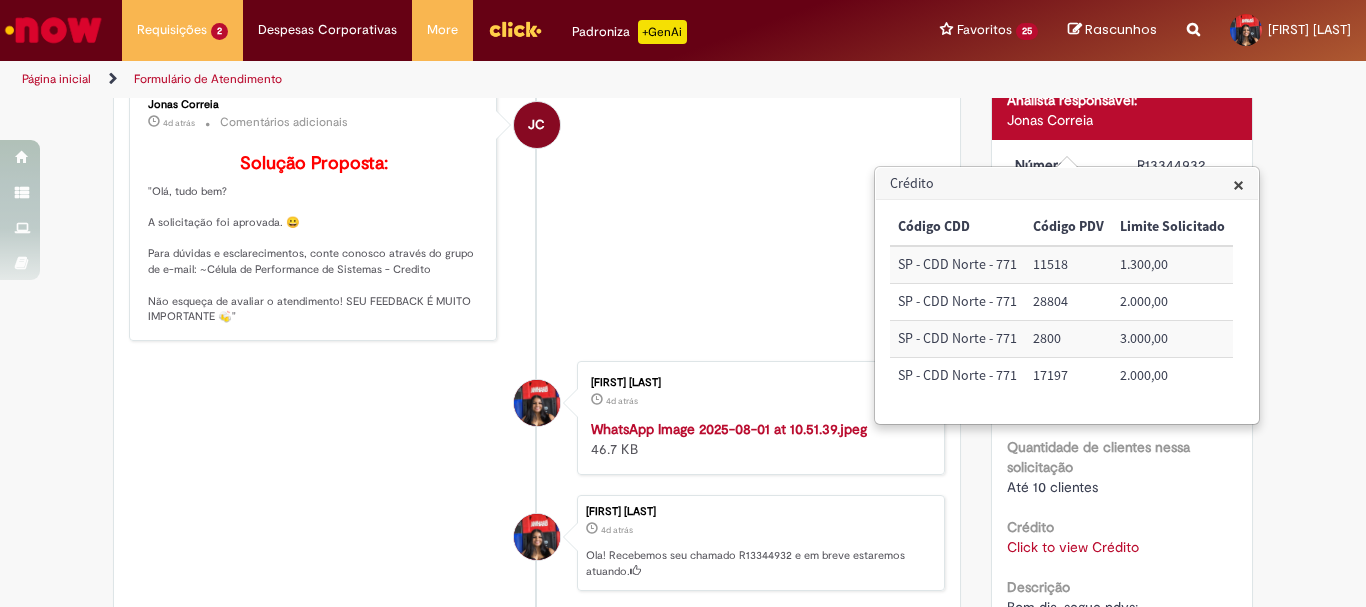 scroll, scrollTop: 0, scrollLeft: 0, axis: both 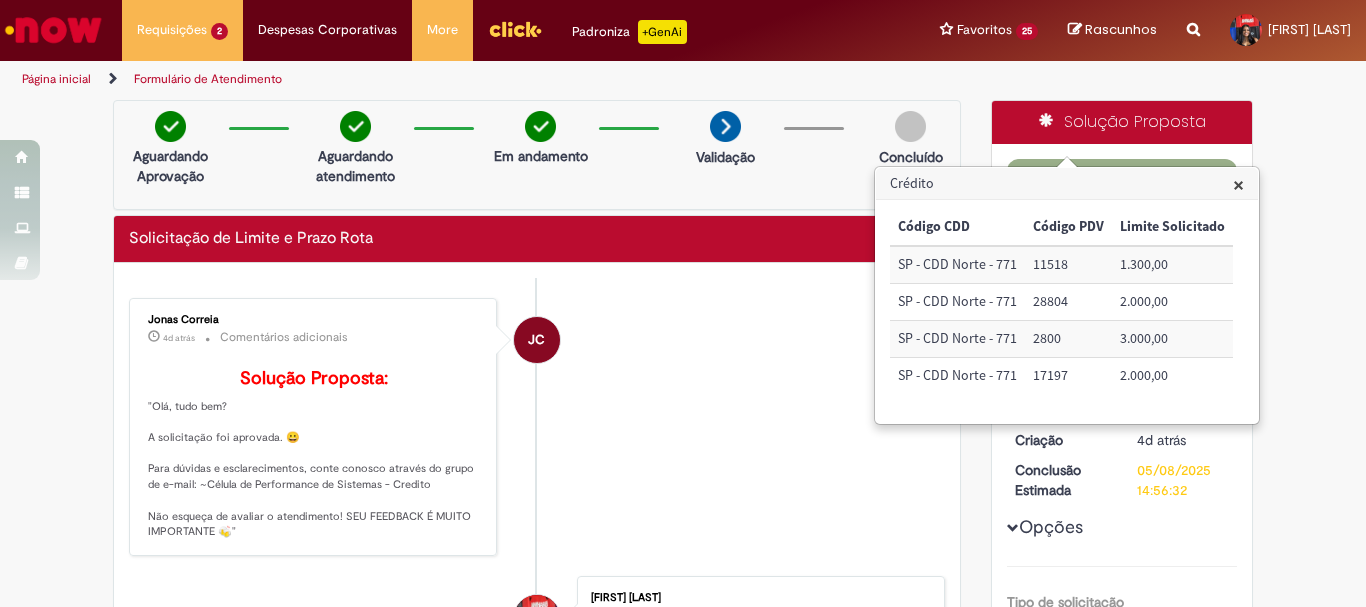 click on "×" at bounding box center [1238, 184] 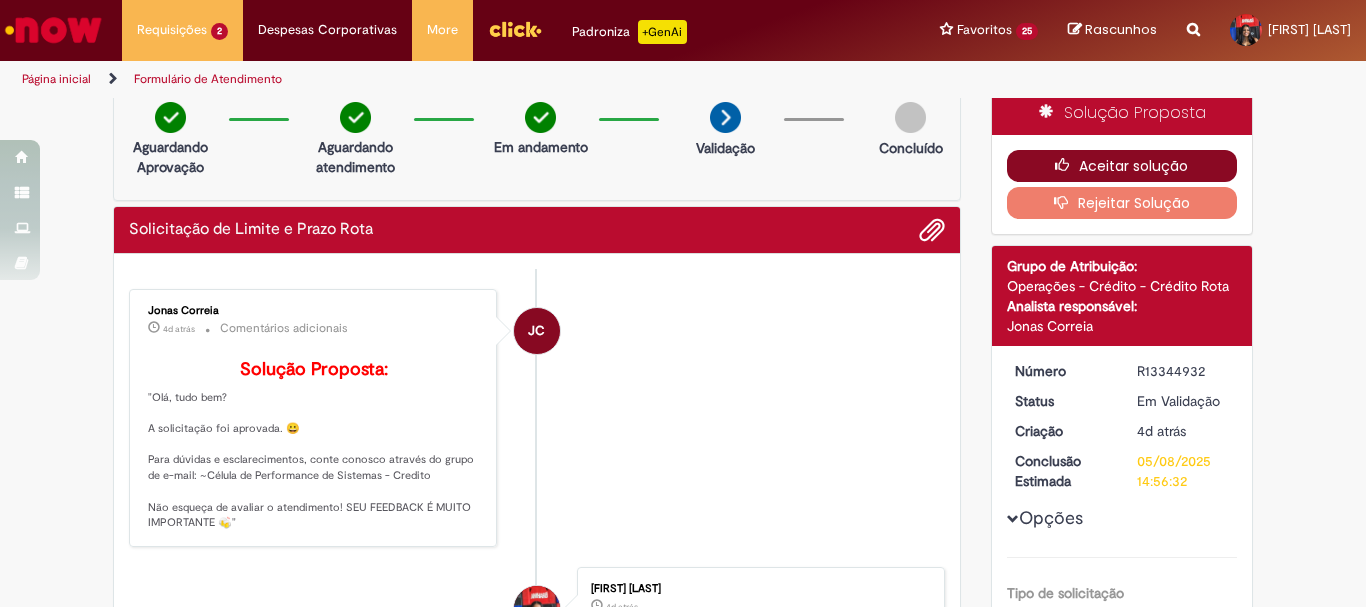 scroll, scrollTop: 0, scrollLeft: 0, axis: both 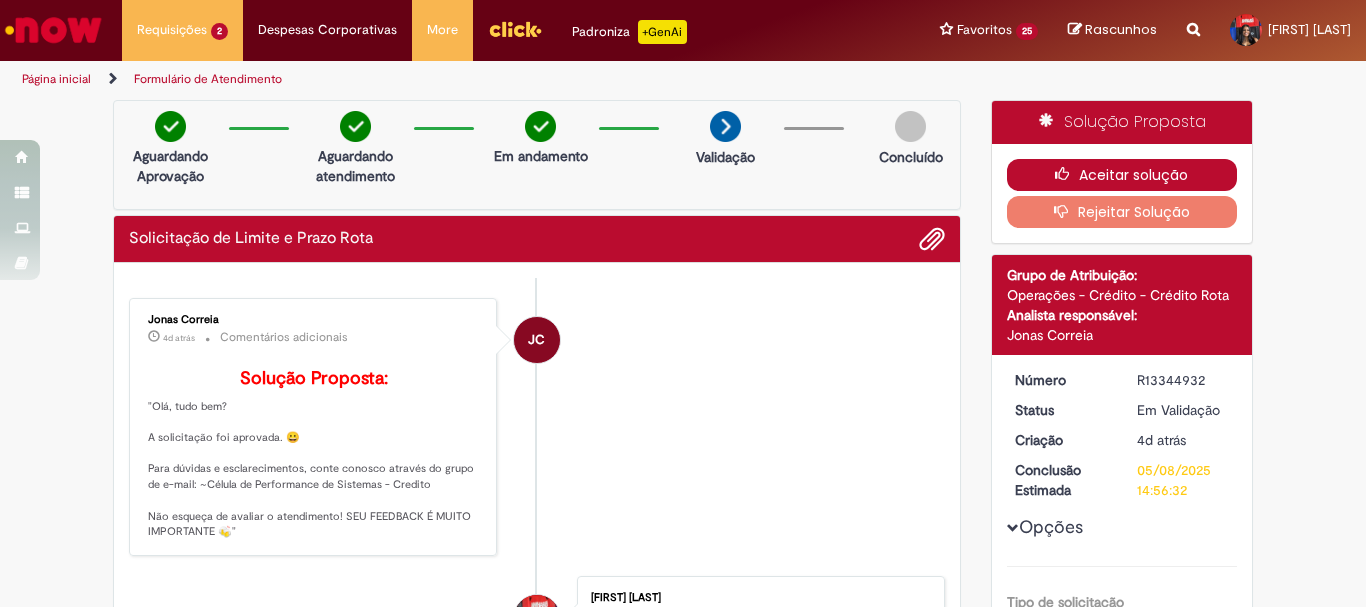 click on "Aceitar solução" at bounding box center (1122, 175) 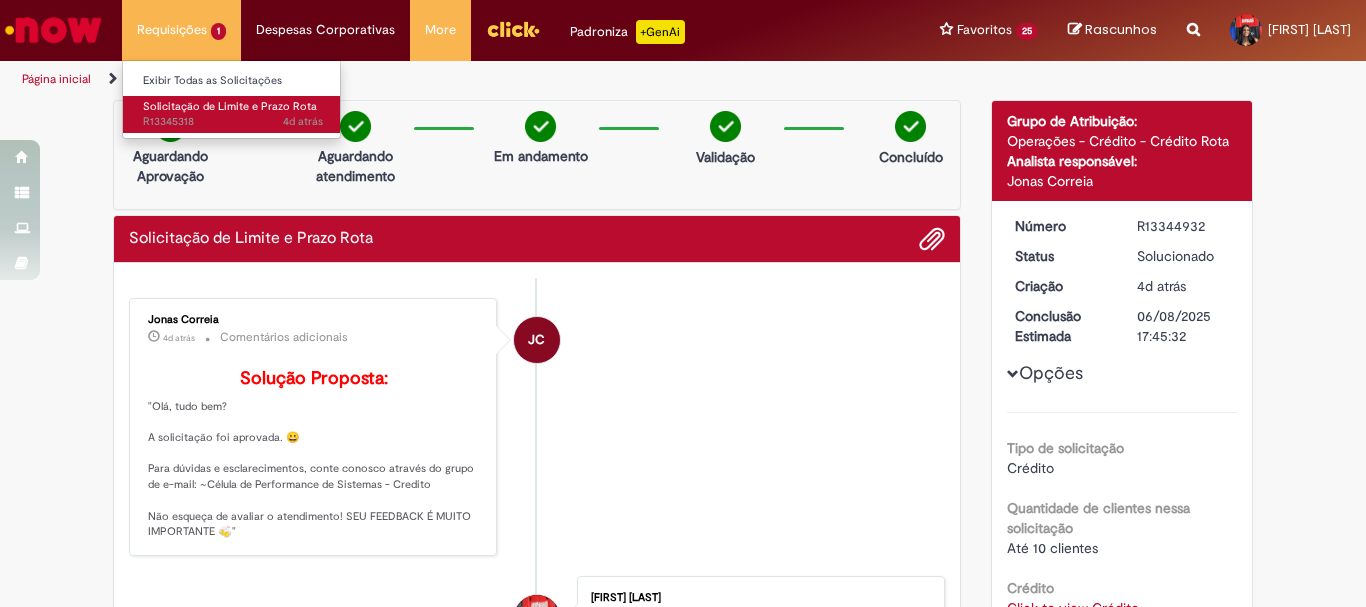 click on "Solicitação de Limite e Prazo Rota
4d atrás 4 dias atrás  R13345318" at bounding box center (233, 114) 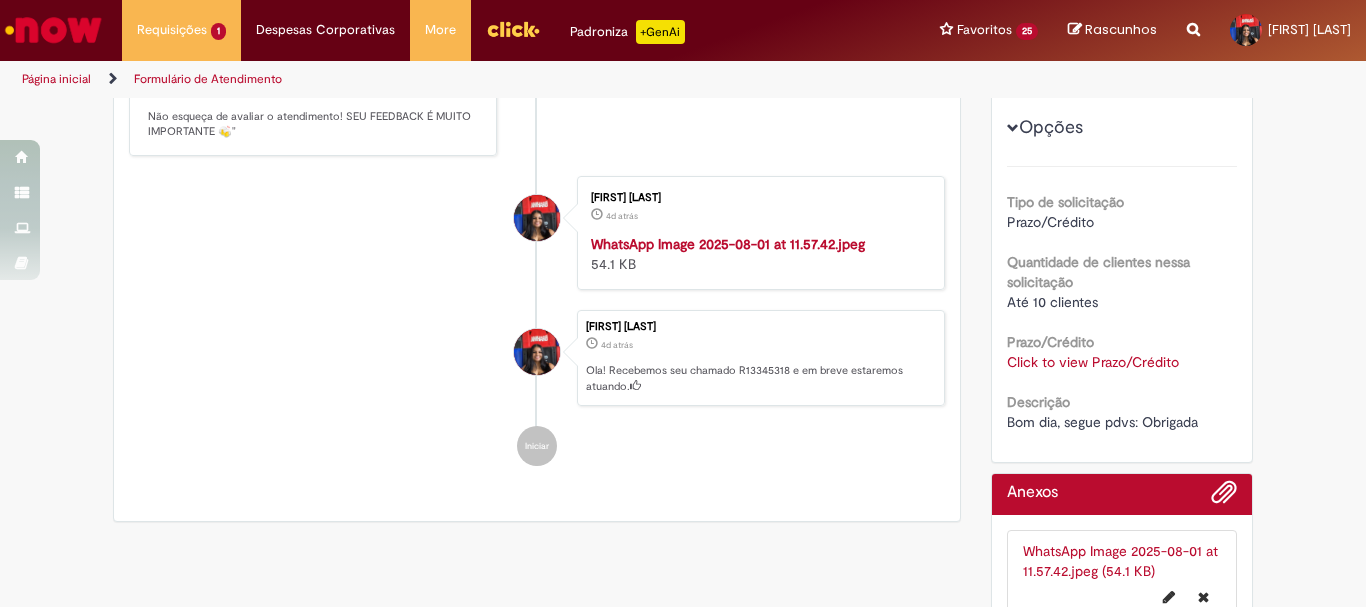 scroll, scrollTop: 515, scrollLeft: 0, axis: vertical 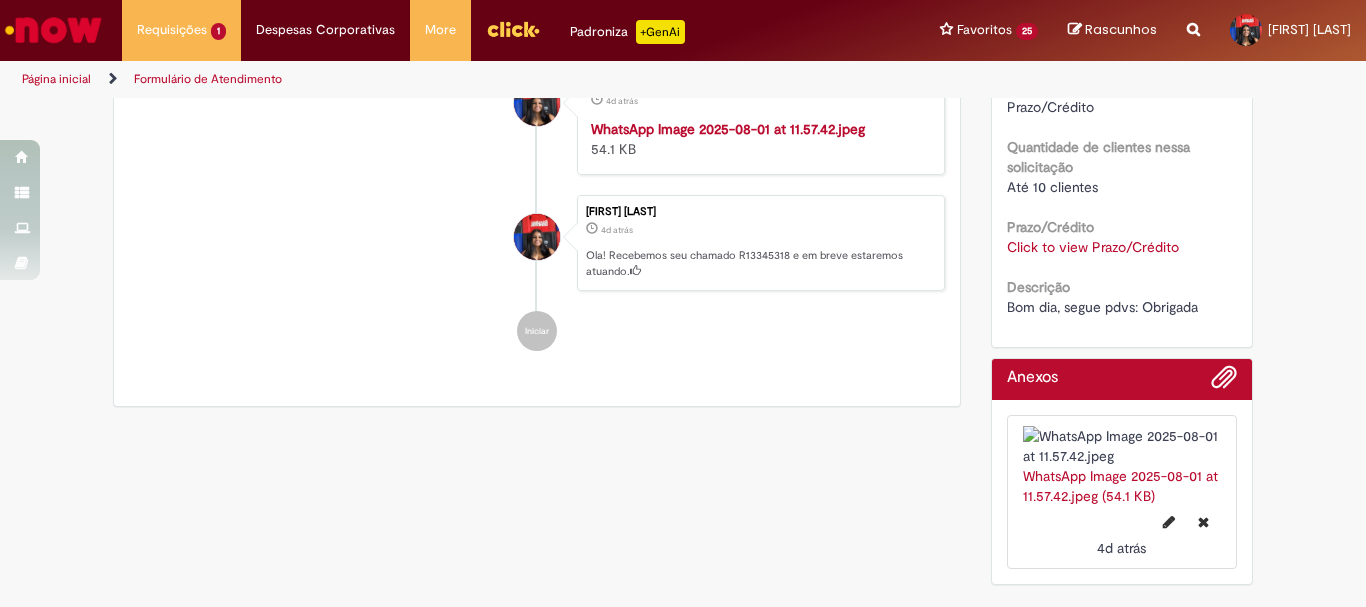 click on "Solução Proposta
Aceitar solução   Rejeitar Solução
Detalhes do tíquete
Grupo de Atribuição:
Operações - Crédito - Crédito Rota
Analista responsável:
[FIRST] [LAST]
Número
R13345318
Status
Em Validação
Criação
4d atrás 4 dias atrás
Conclusão Estimada
05/08/2025 15:58:07
Opções
Tipo de solicitação
Prazo/Crédito
Quantidade de clientes nessa solicitação
Até 10 clientes
Prazo/Crédito
Click to view Prazo/Crédito   Click to view Prazo/Crédito
Descrição
Bom dia, segue pdvs: Obrigada" at bounding box center [1122, 90] 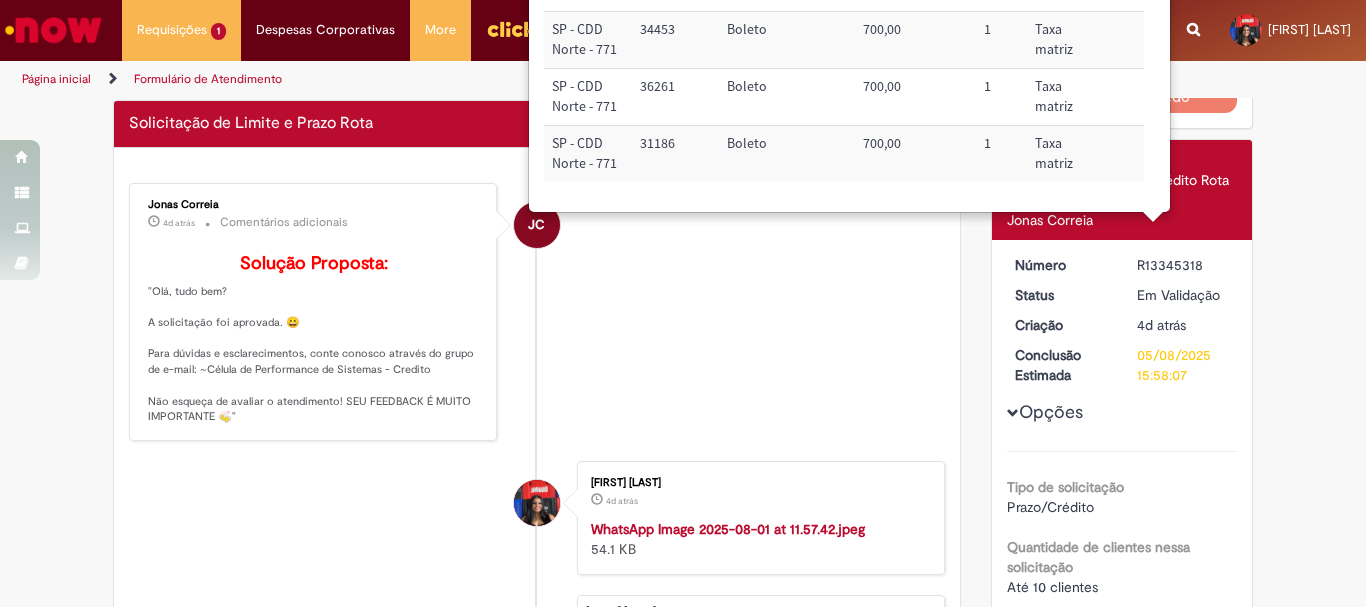 scroll, scrollTop: 0, scrollLeft: 0, axis: both 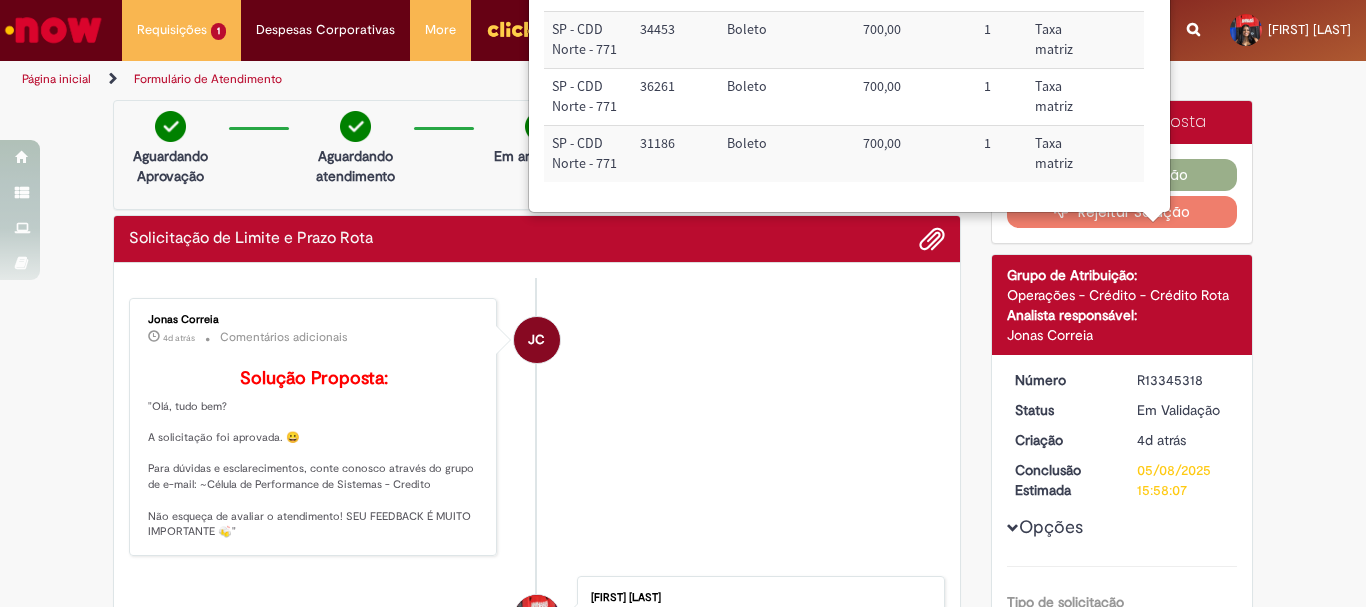click on "34453" at bounding box center [675, 40] 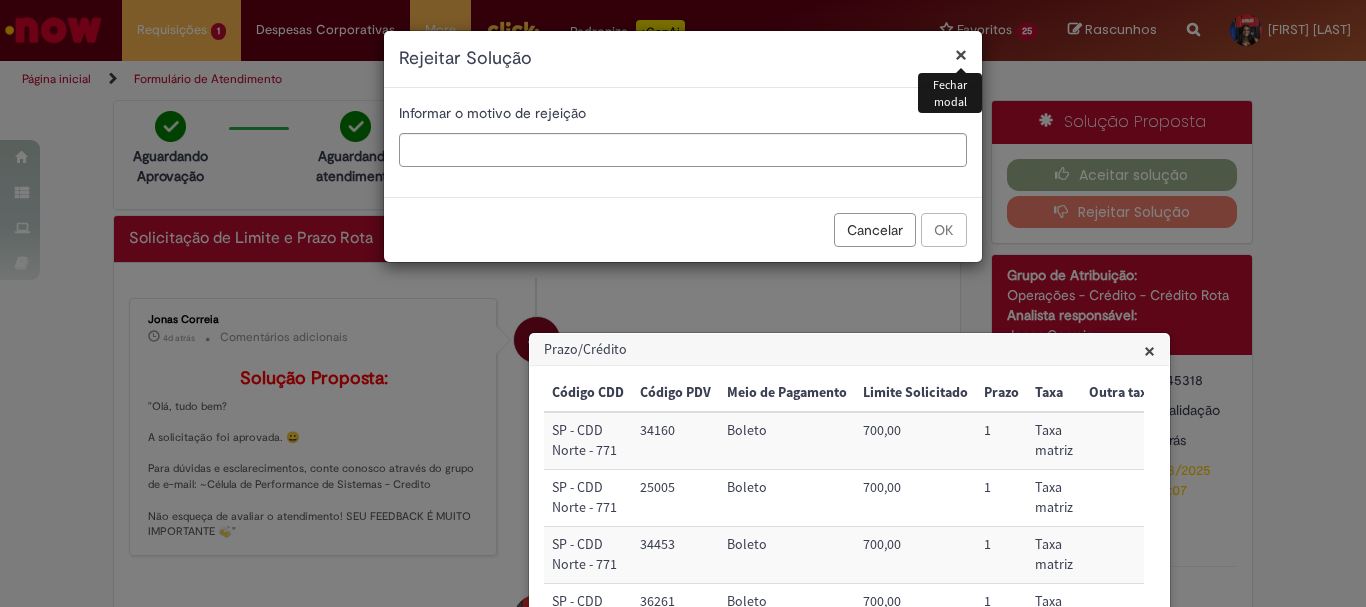 click on "×" at bounding box center [961, 54] 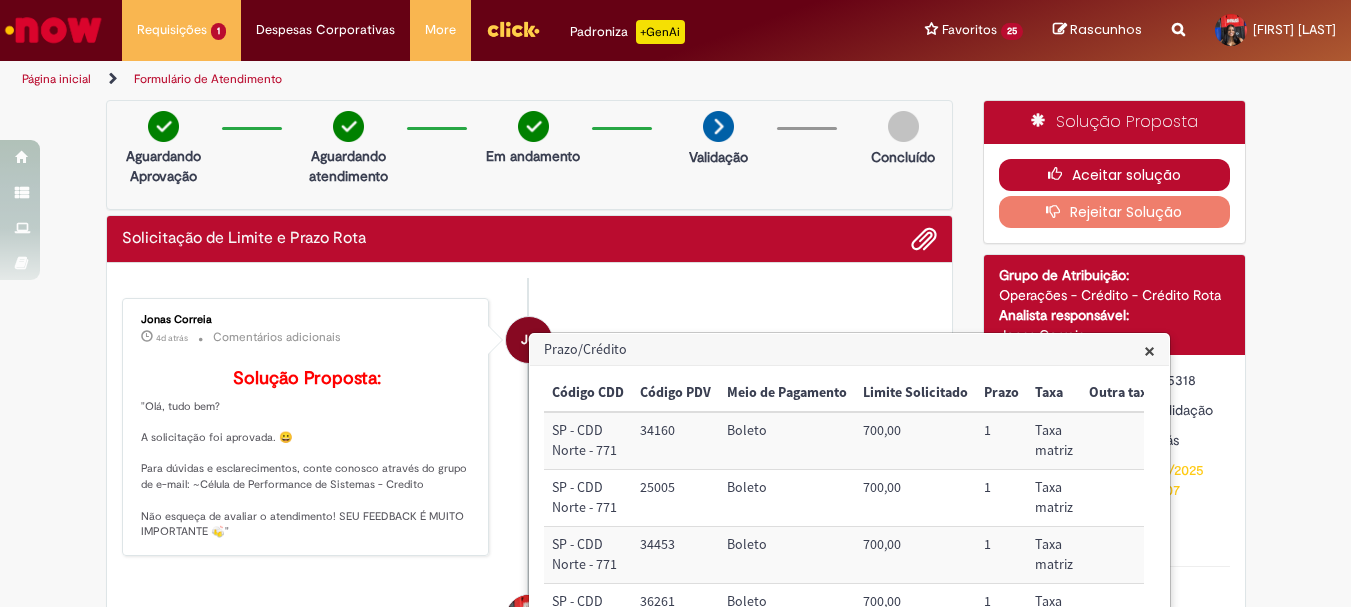click on "Aceitar solução" at bounding box center (1114, 175) 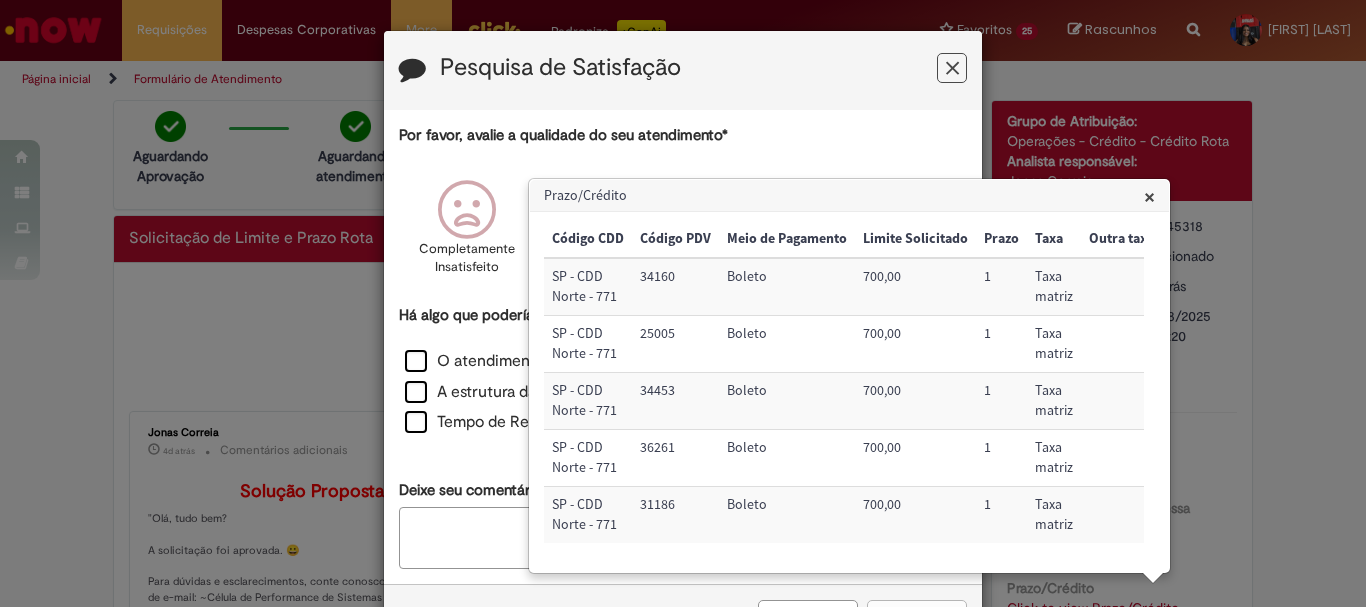 click at bounding box center [952, 68] 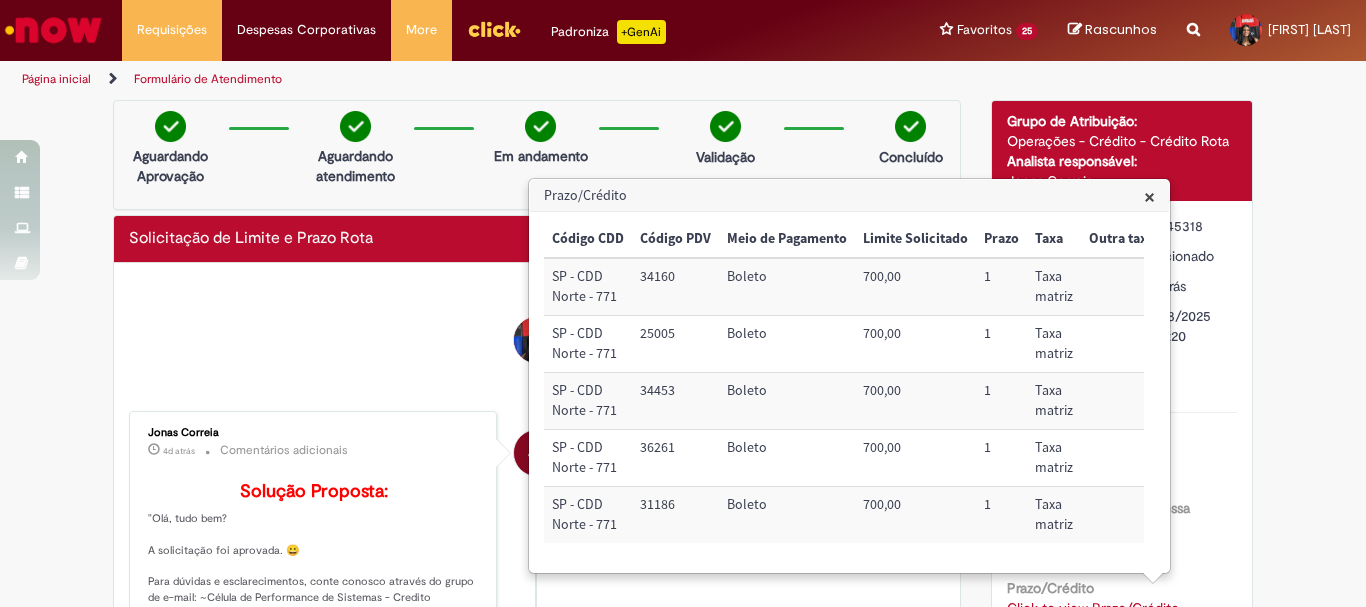 click on "Prazo/Crédito" at bounding box center (849, 196) 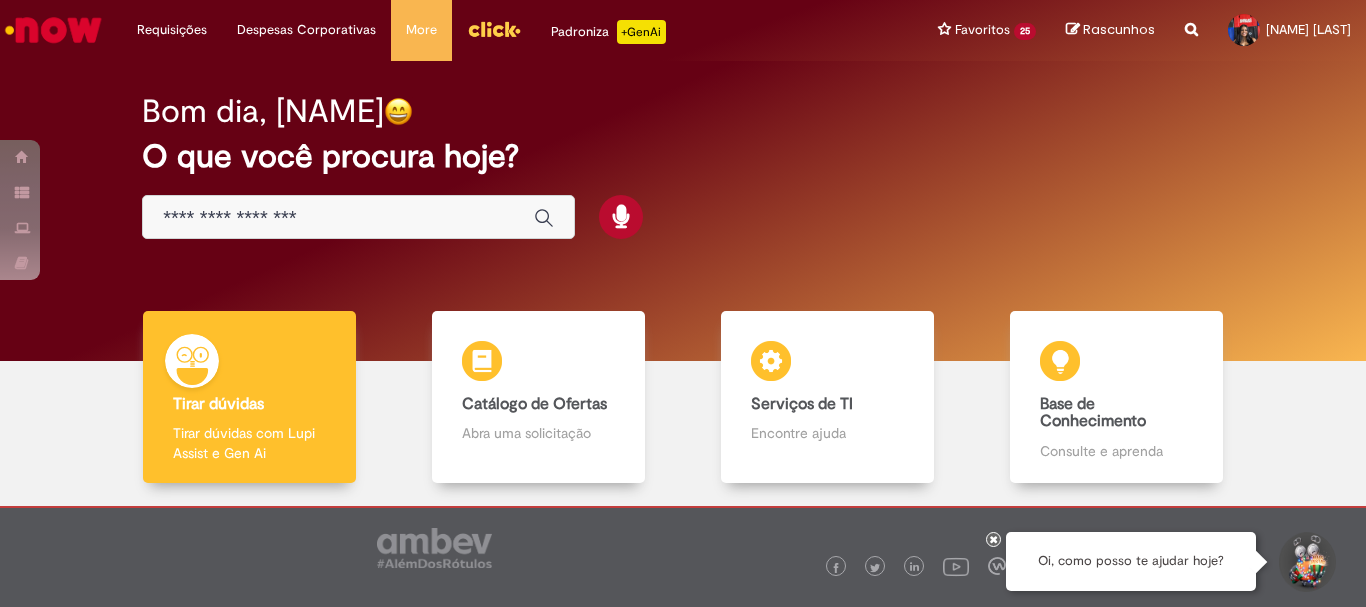 scroll, scrollTop: 0, scrollLeft: 0, axis: both 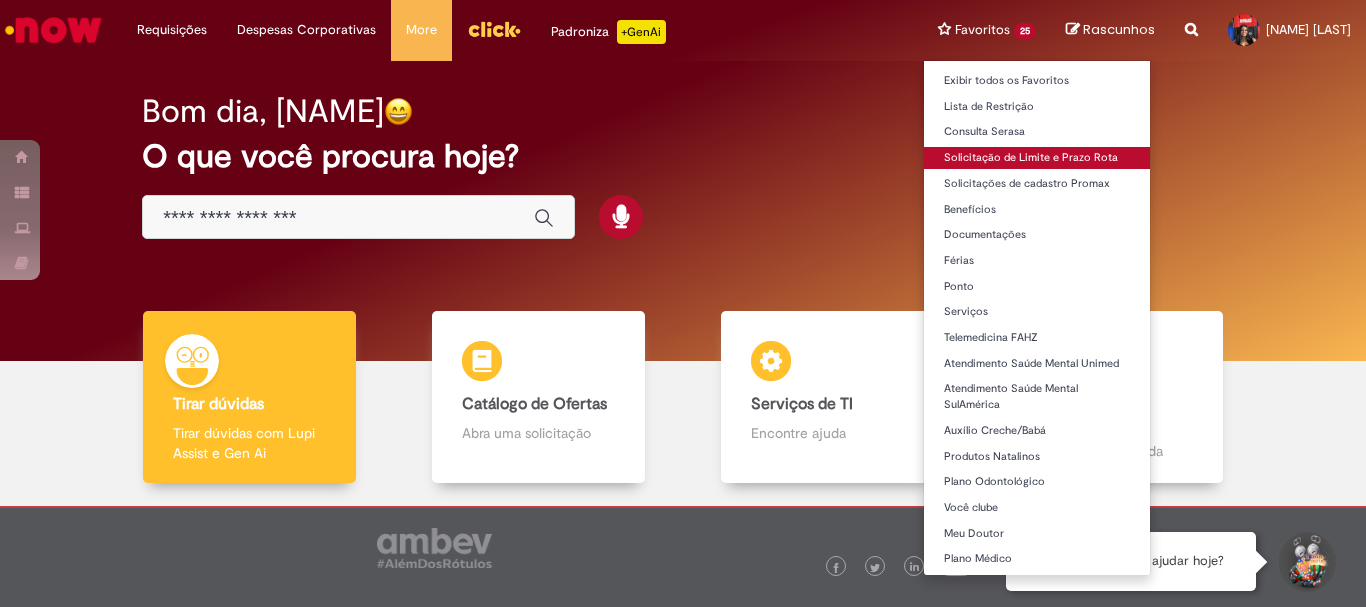 click on "Solicitação de Limite e Prazo Rota" at bounding box center [1037, 158] 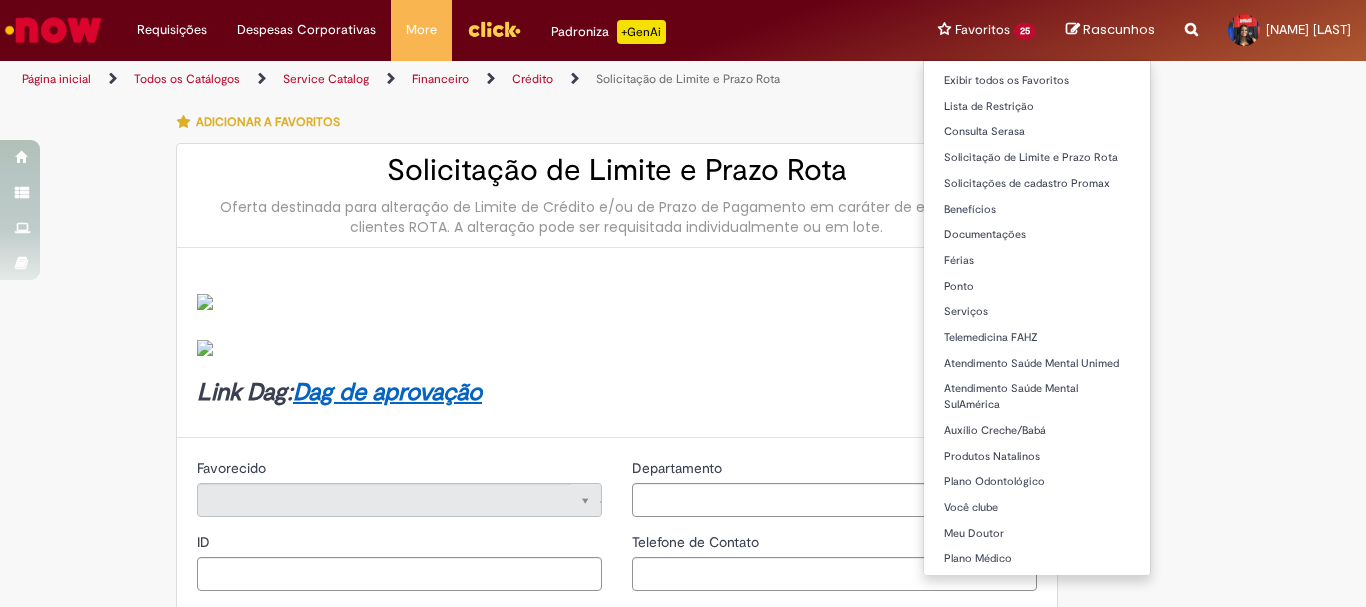 type on "********" 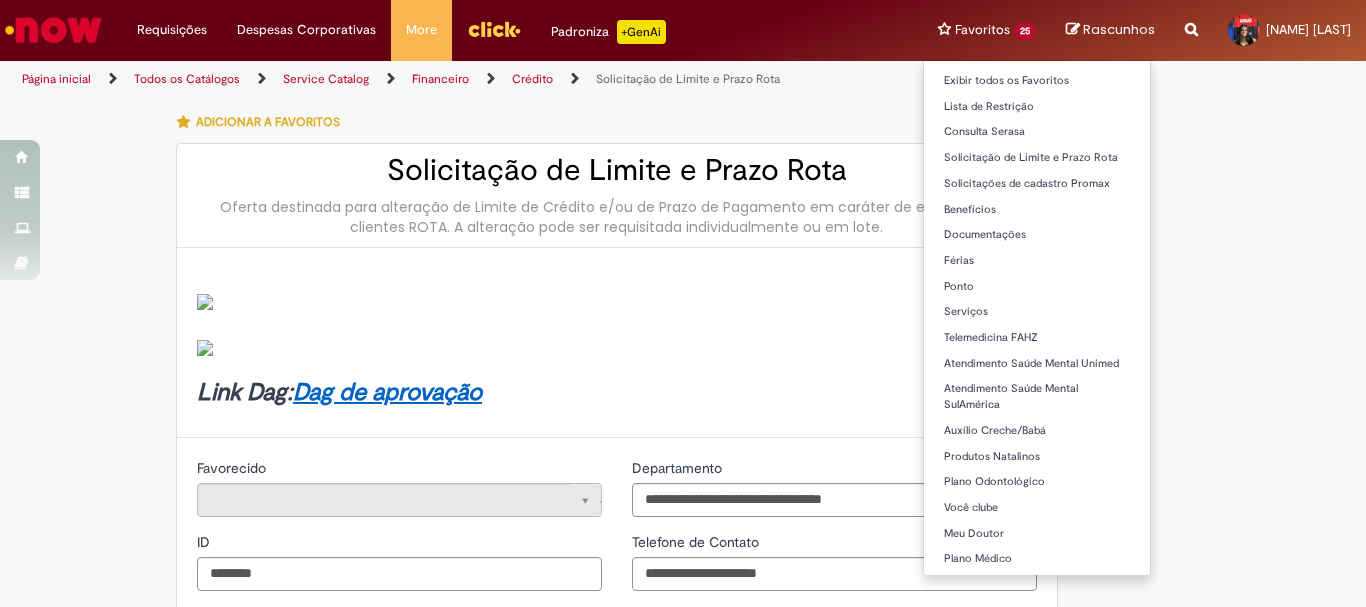 type on "**********" 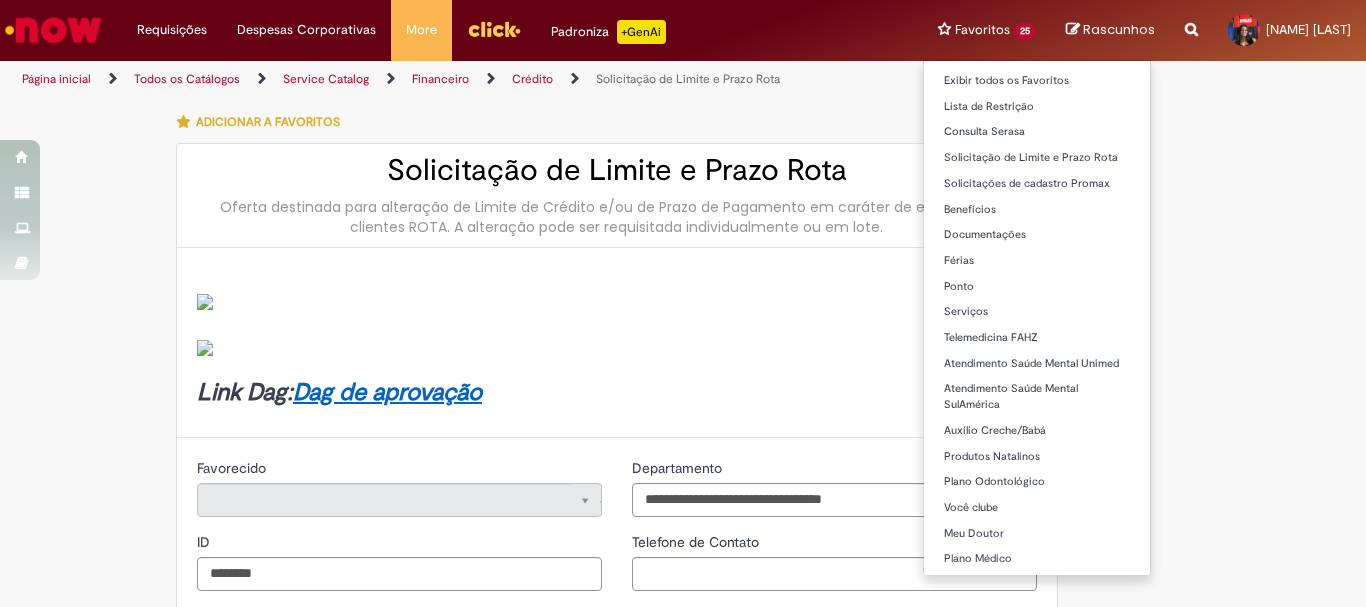 type on "**********" 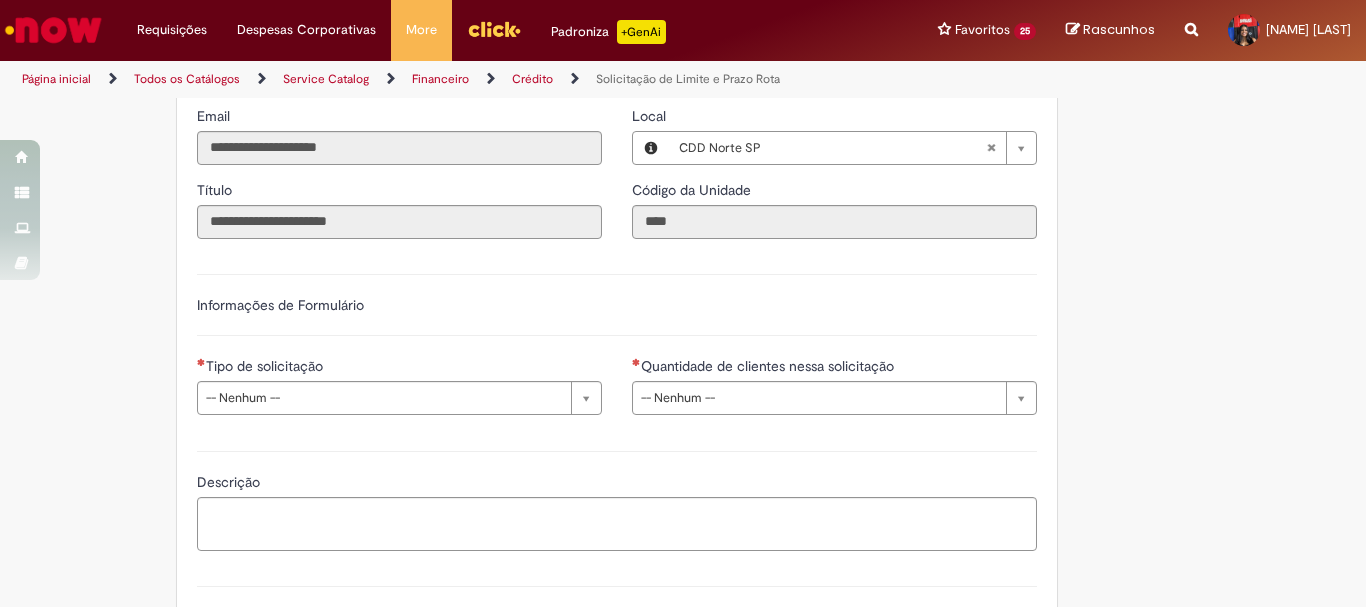 scroll, scrollTop: 300, scrollLeft: 0, axis: vertical 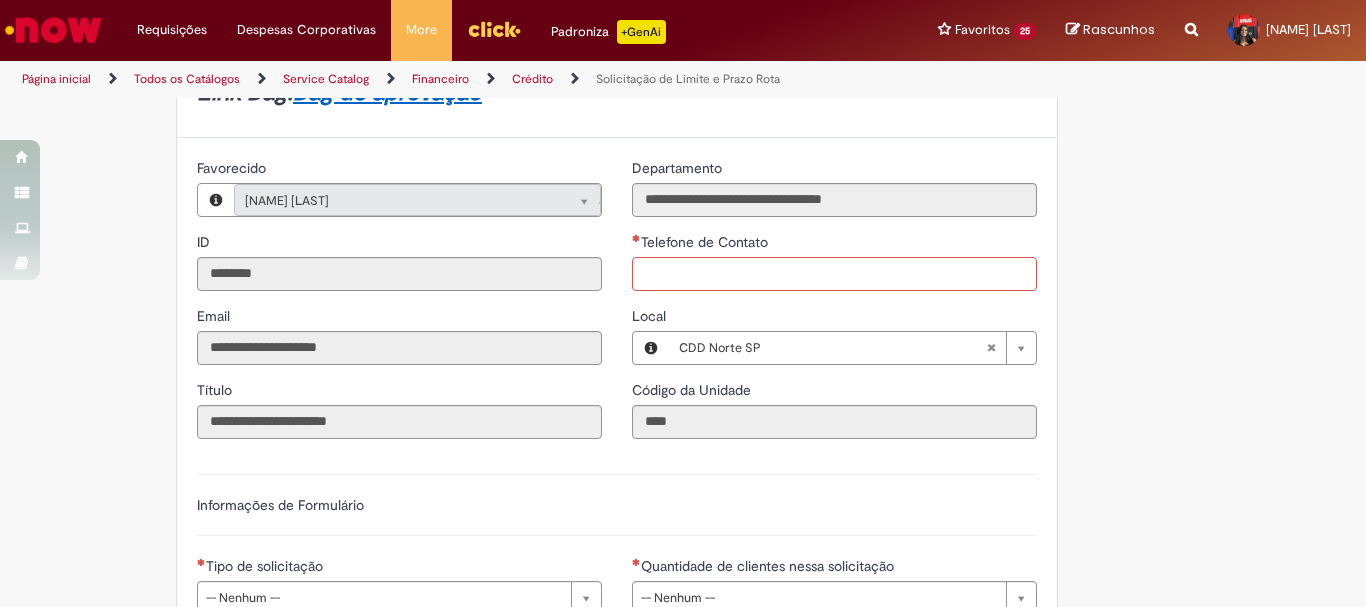 click on "Telefone de Contato" at bounding box center [834, 274] 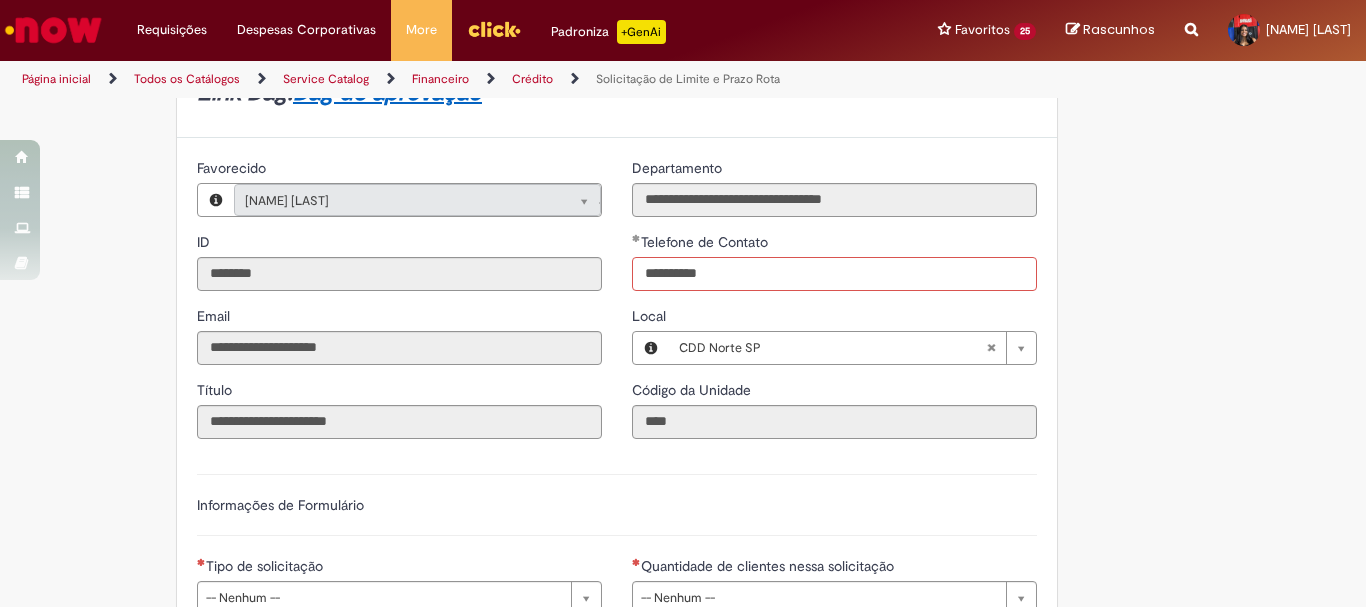 click on "**********" at bounding box center [834, 274] 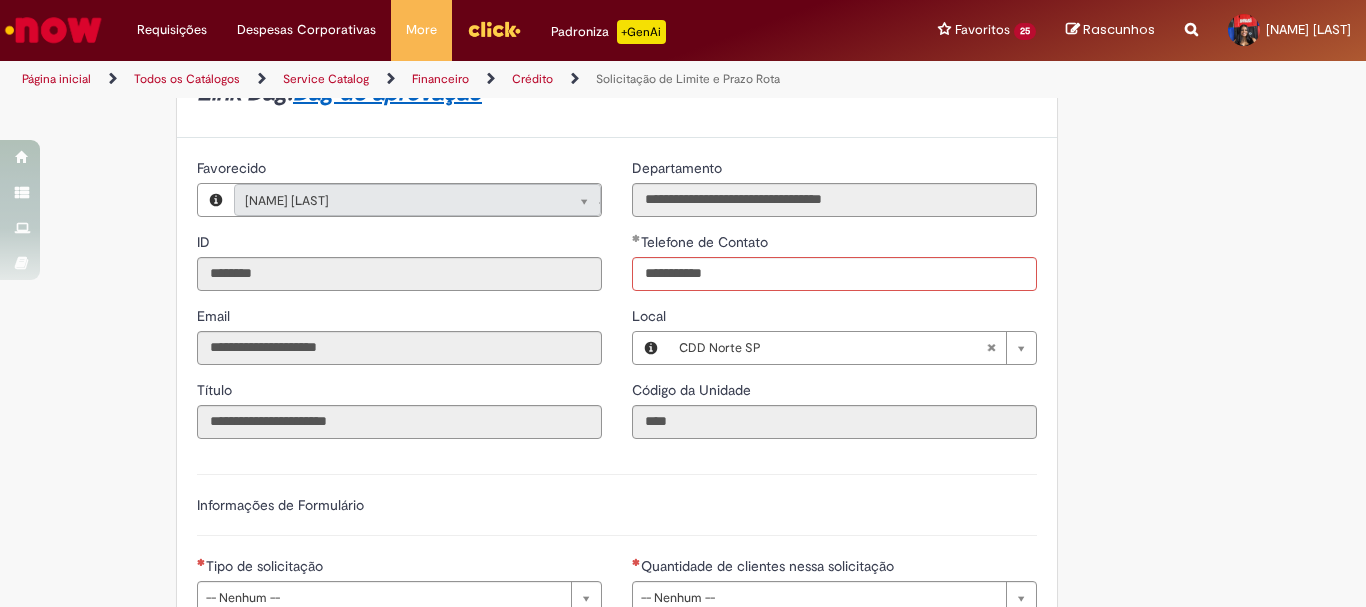 type on "**********" 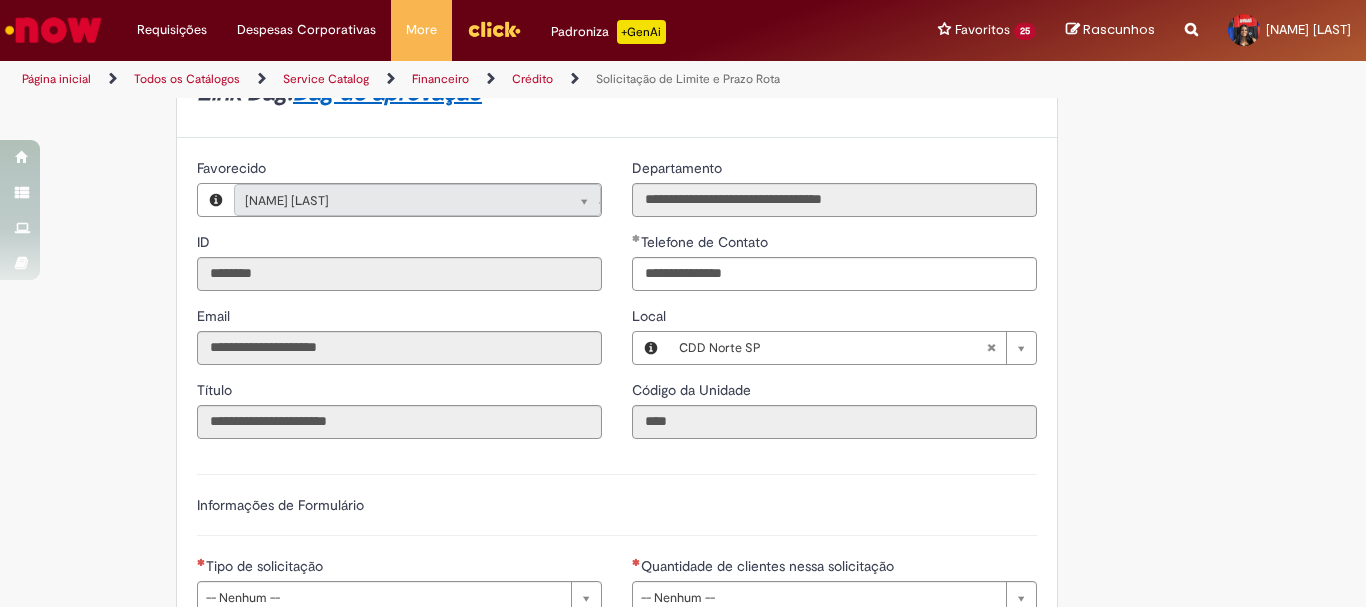 scroll, scrollTop: 700, scrollLeft: 0, axis: vertical 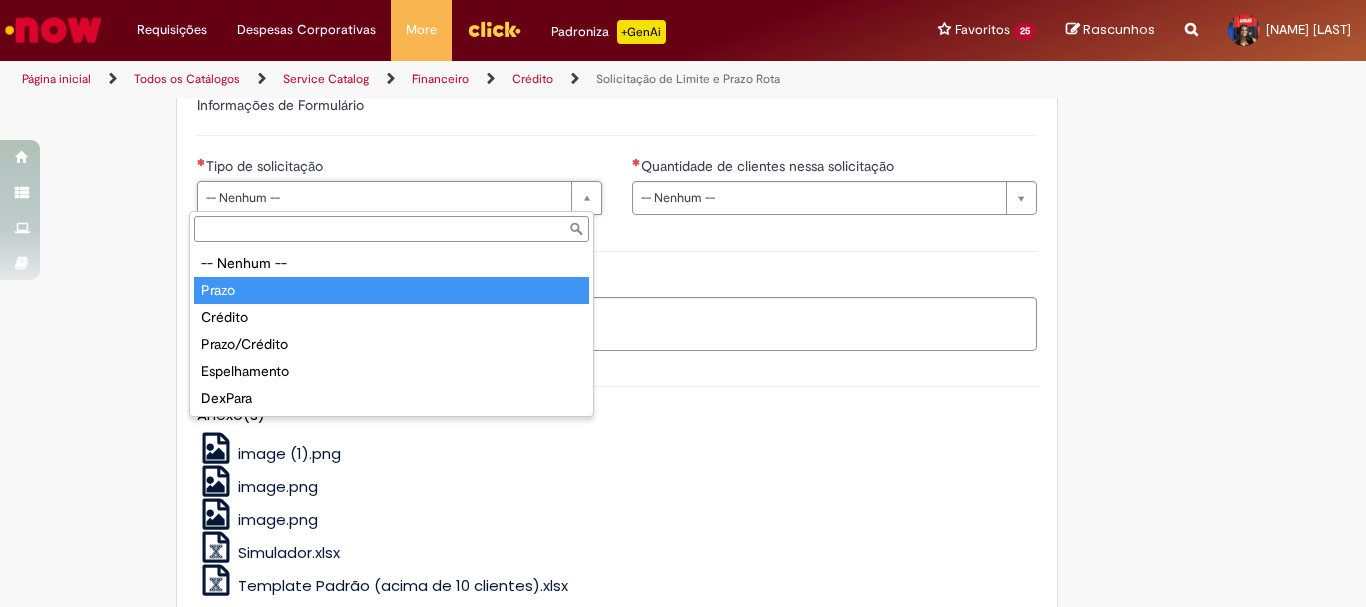 type on "*****" 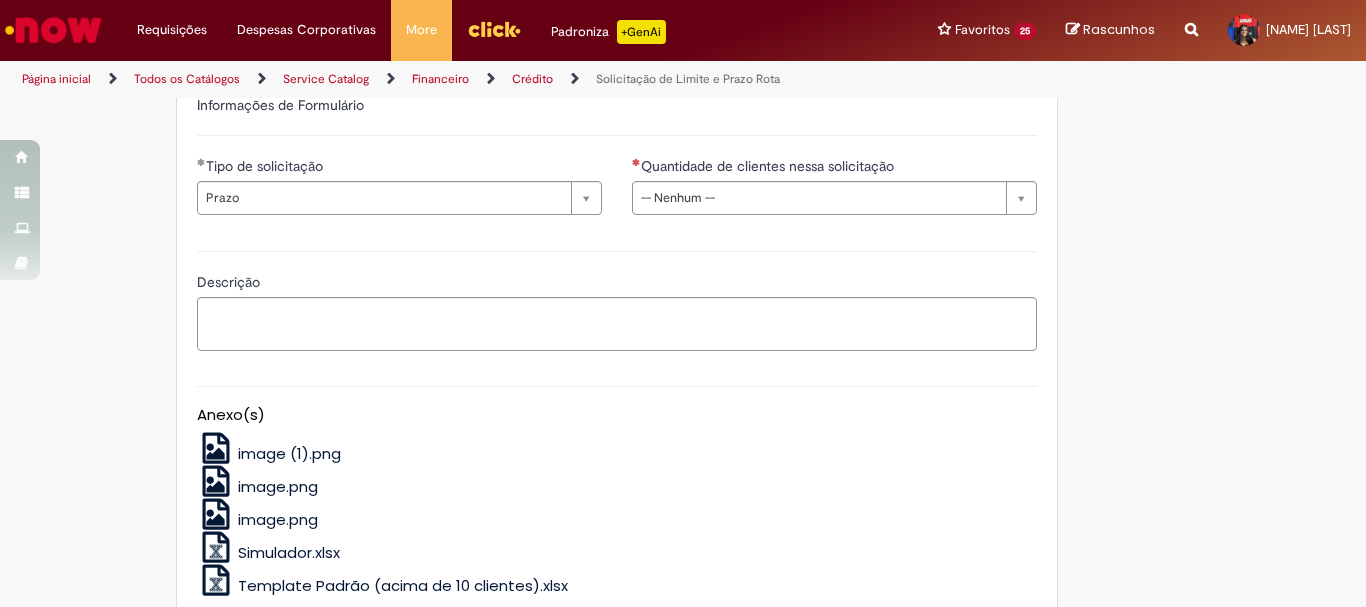 click on "**********" at bounding box center (834, 193) 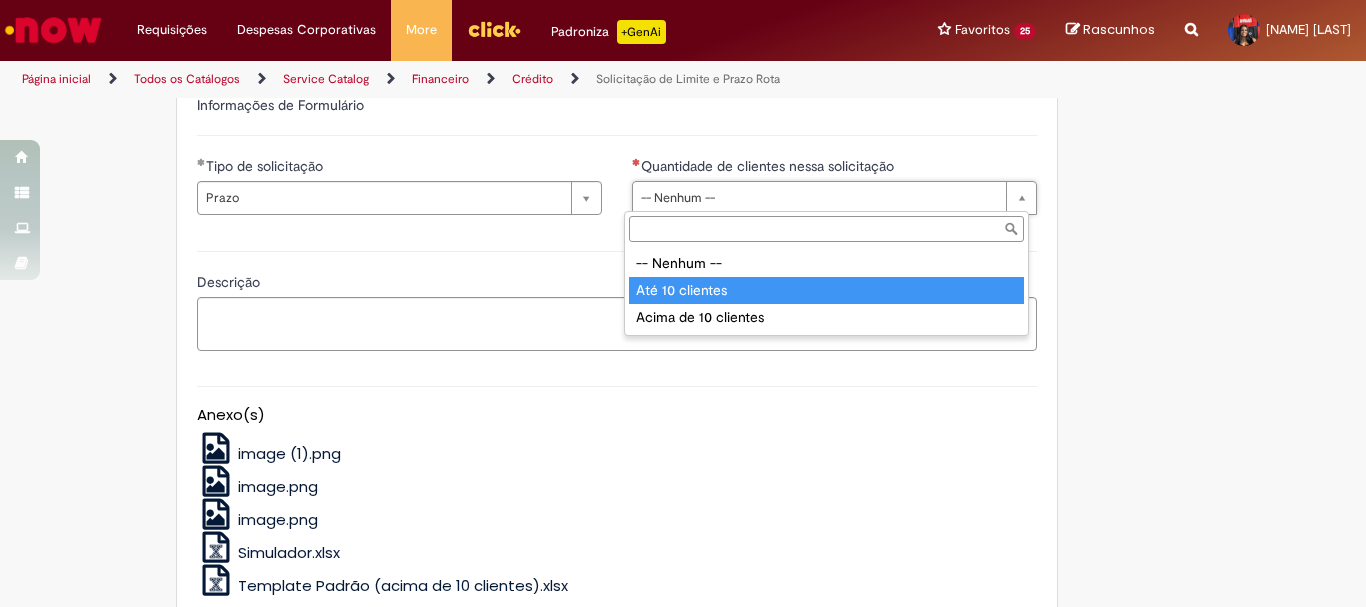 type on "**********" 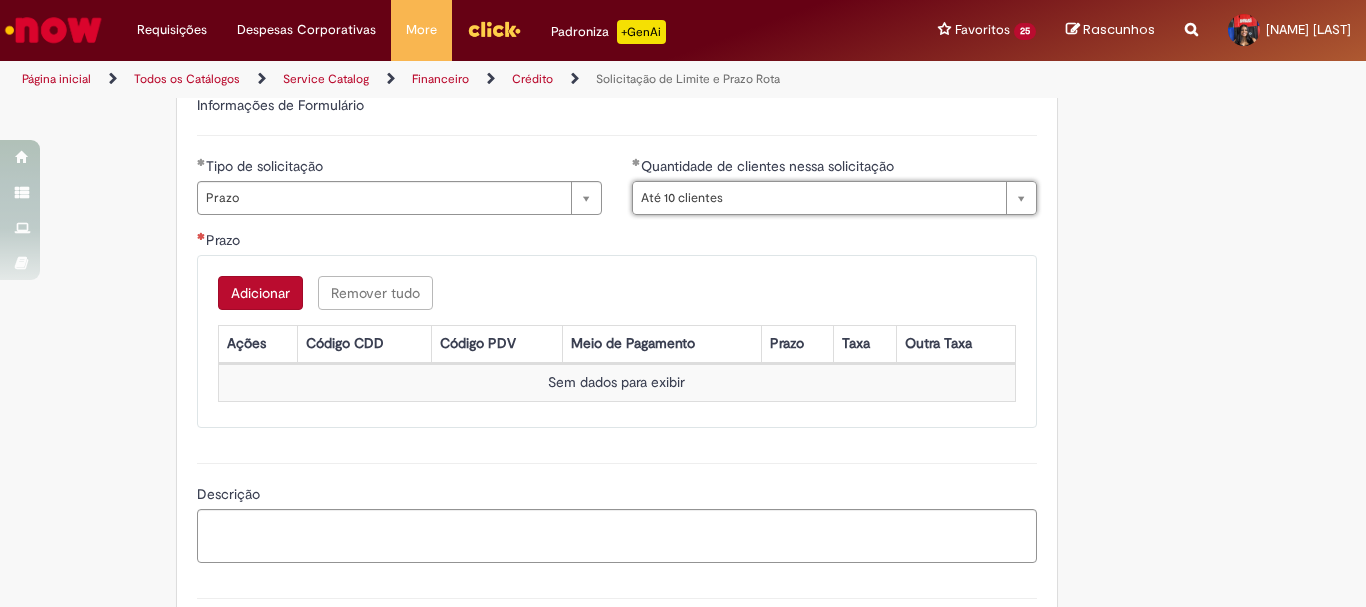 click on "Adicionar" at bounding box center [260, 293] 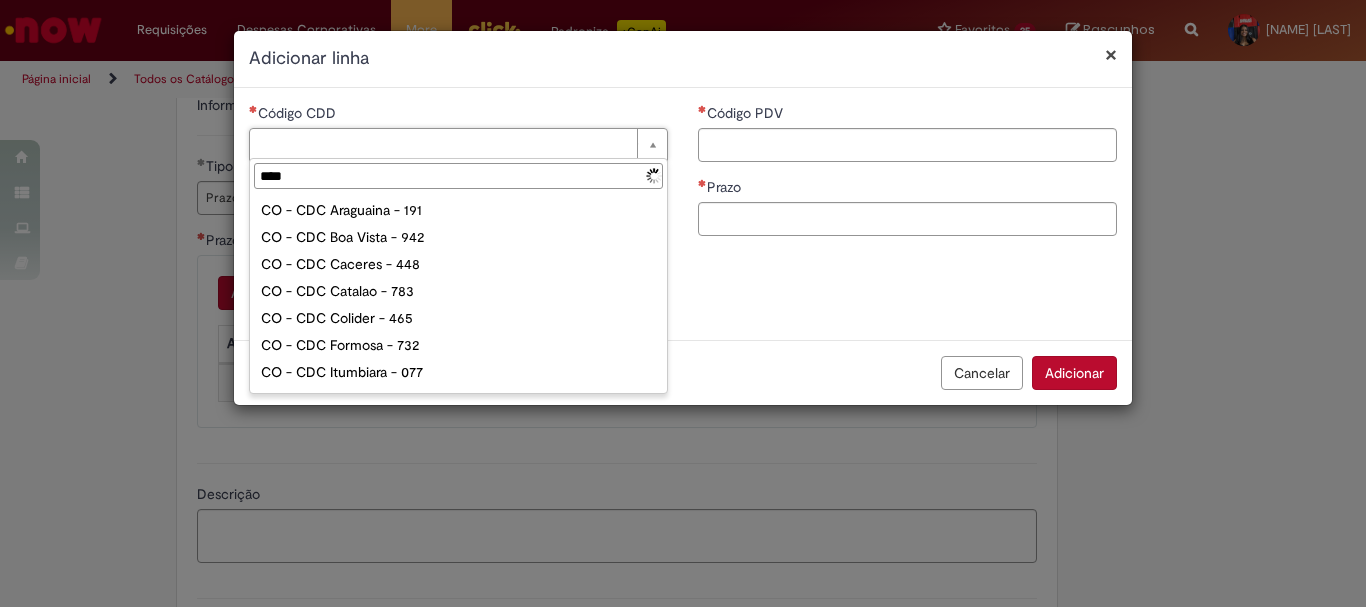 type on "*****" 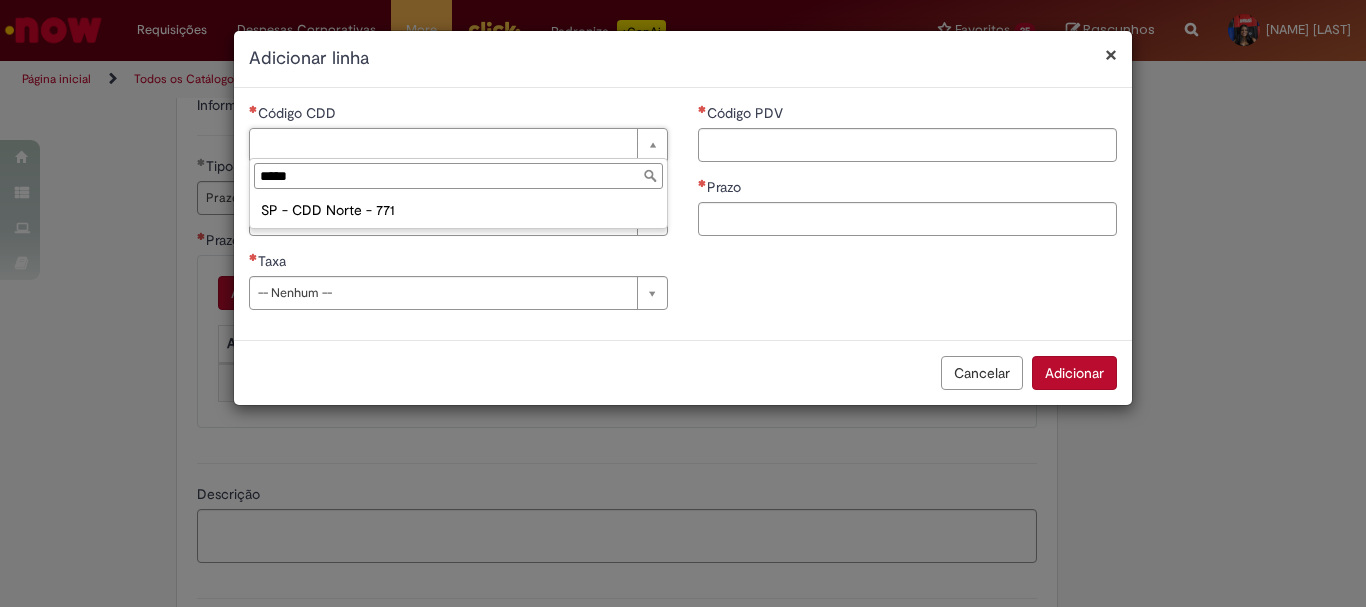 type on "**********" 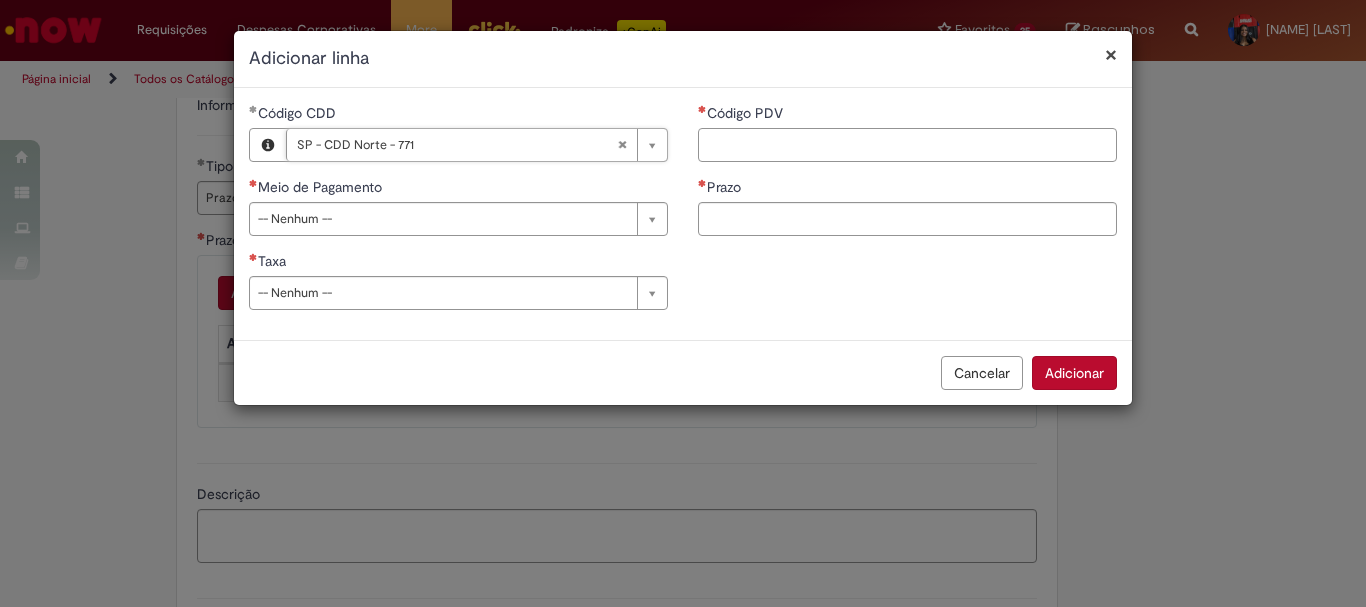 click on "Código PDV" at bounding box center [907, 145] 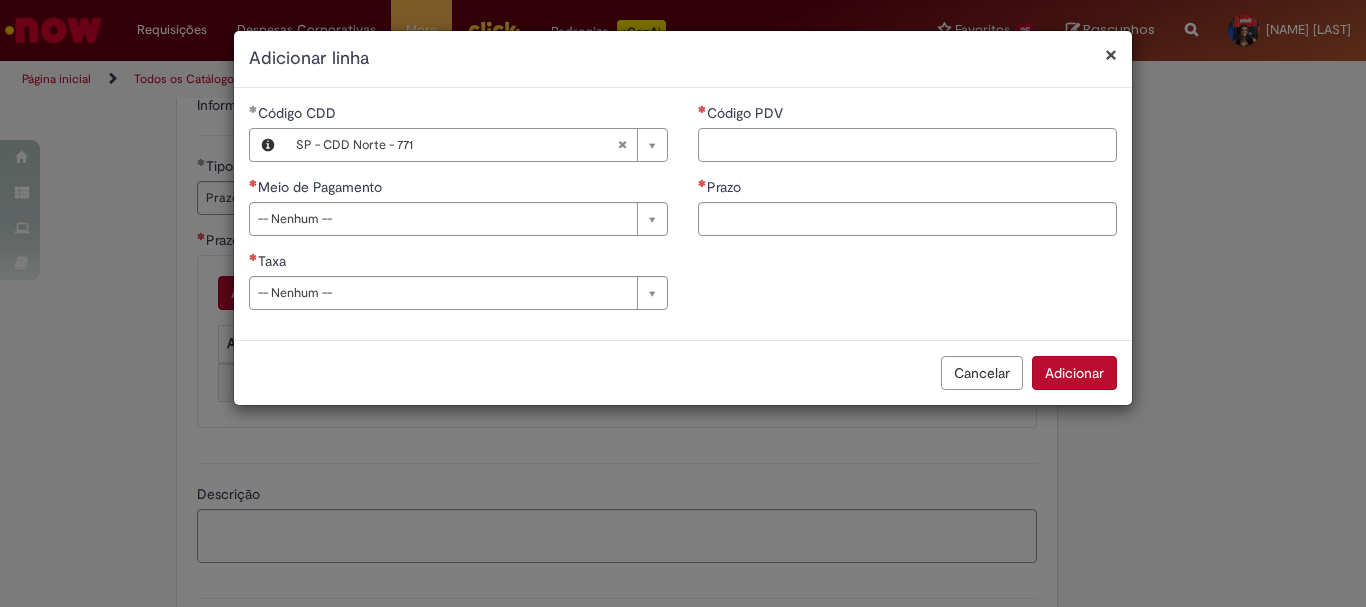 paste on "*****" 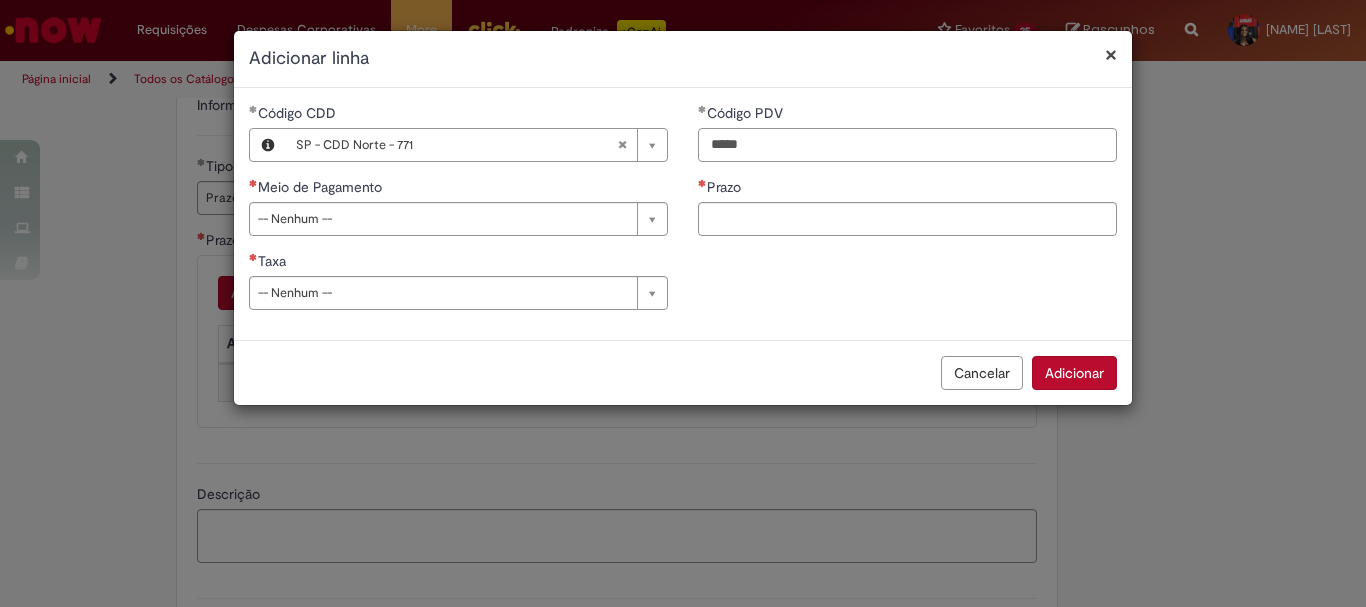 type on "*****" 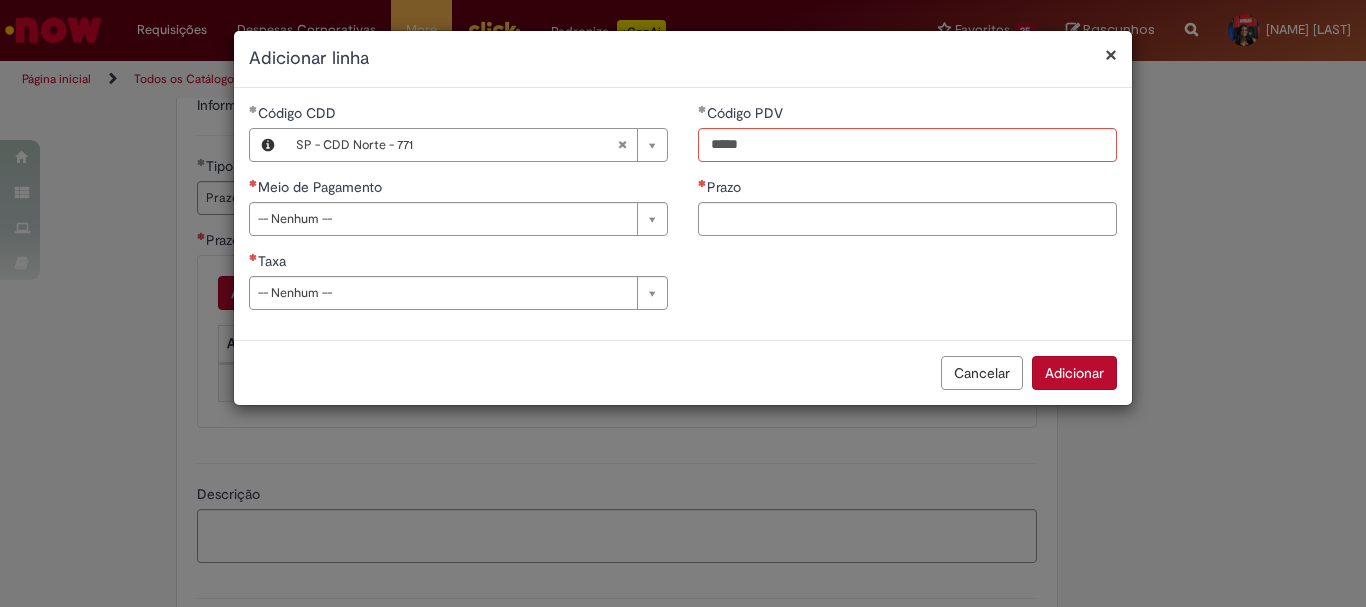 click on "Prazo" at bounding box center [907, 189] 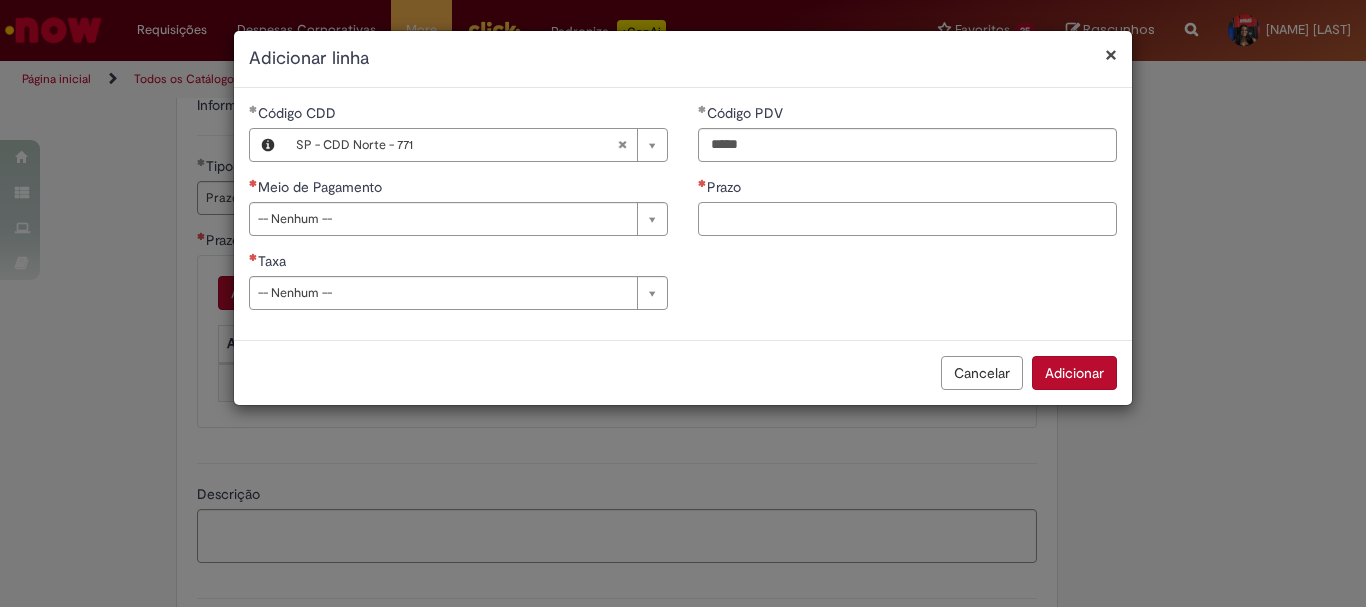 click on "Prazo" at bounding box center (907, 219) 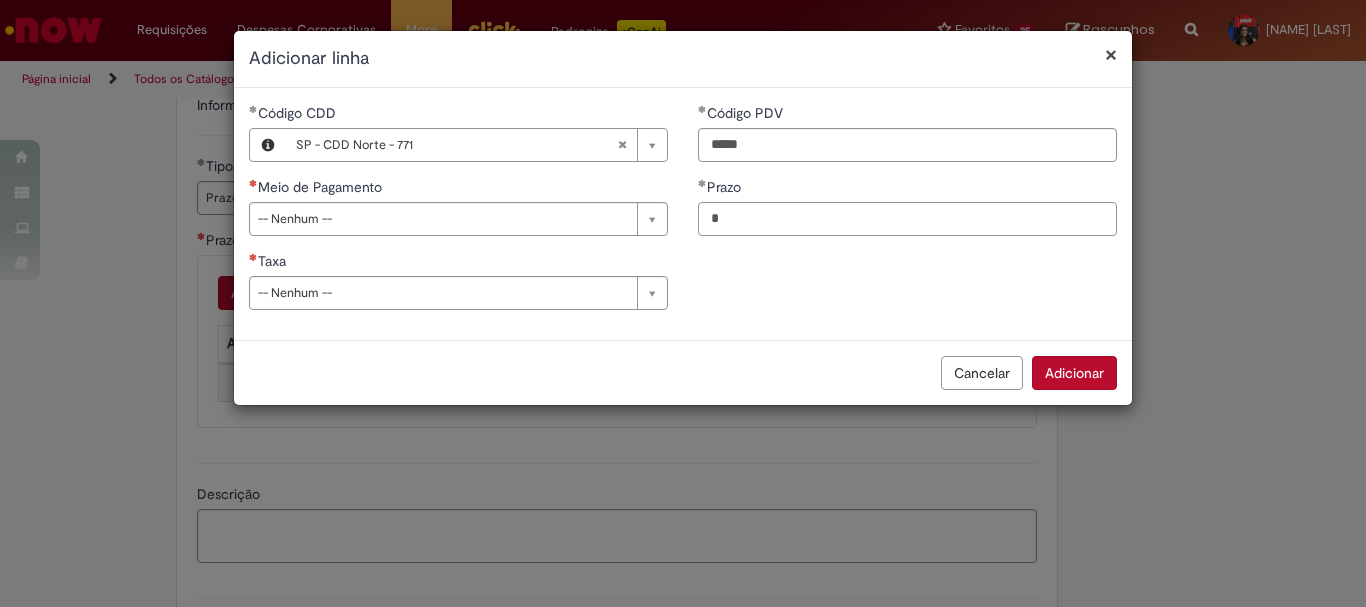 type on "*" 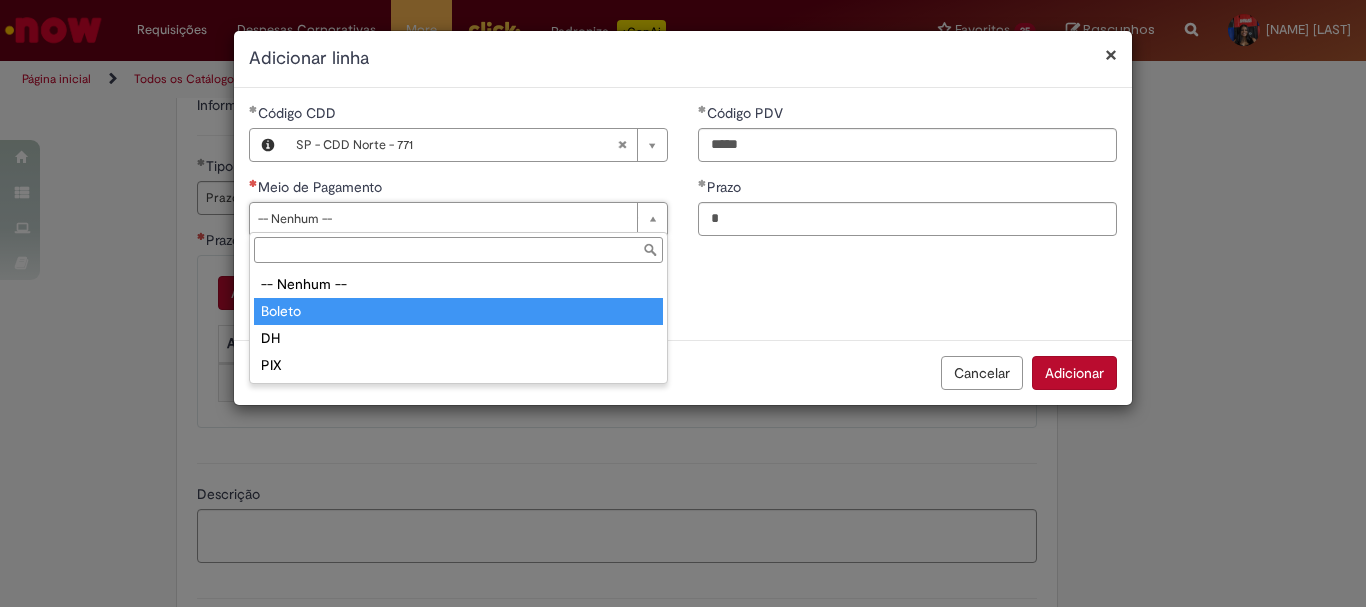 type on "******" 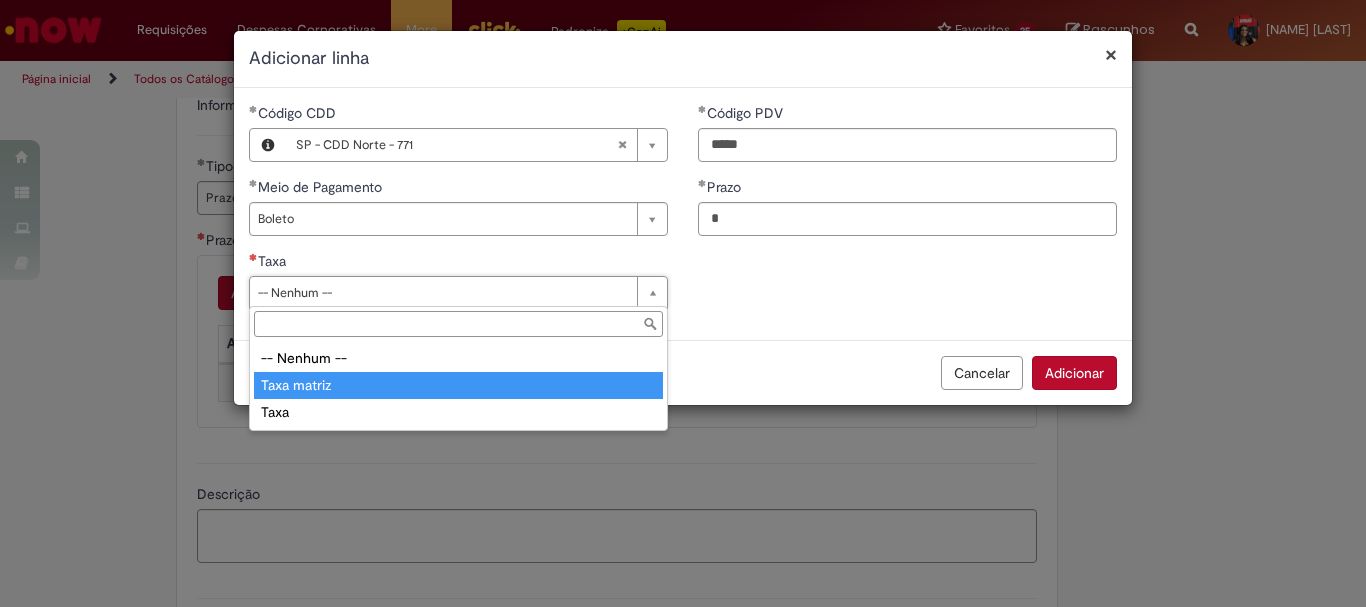 type on "**********" 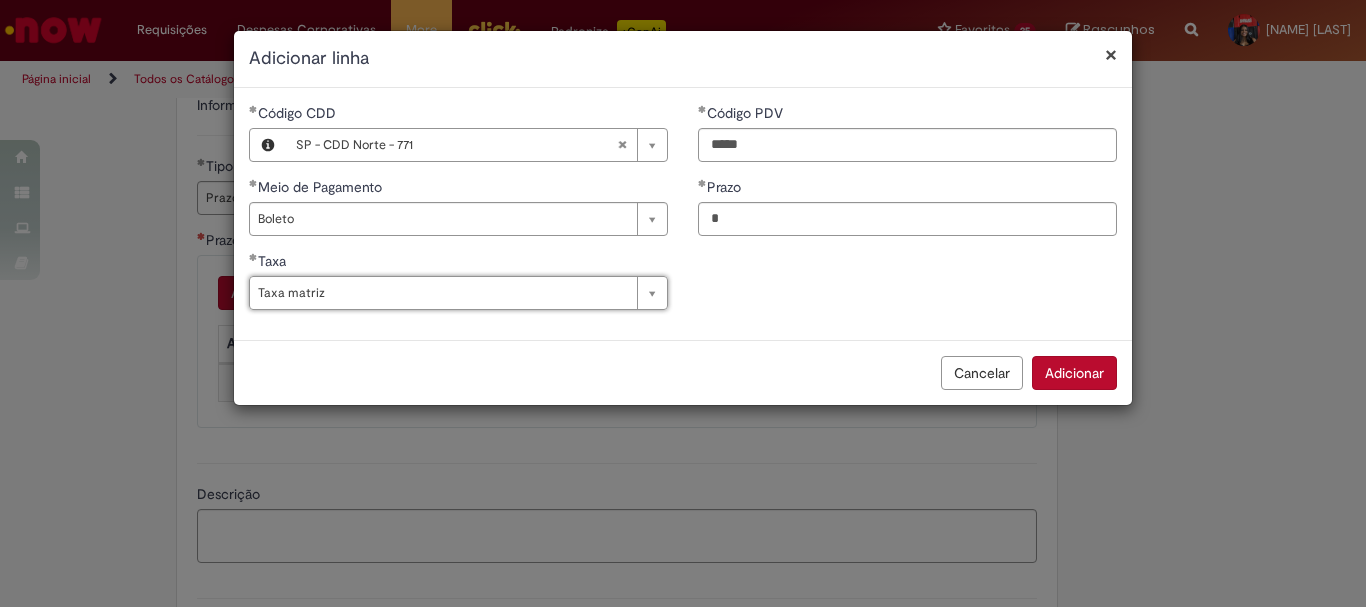 click on "Adicionar" at bounding box center (1074, 373) 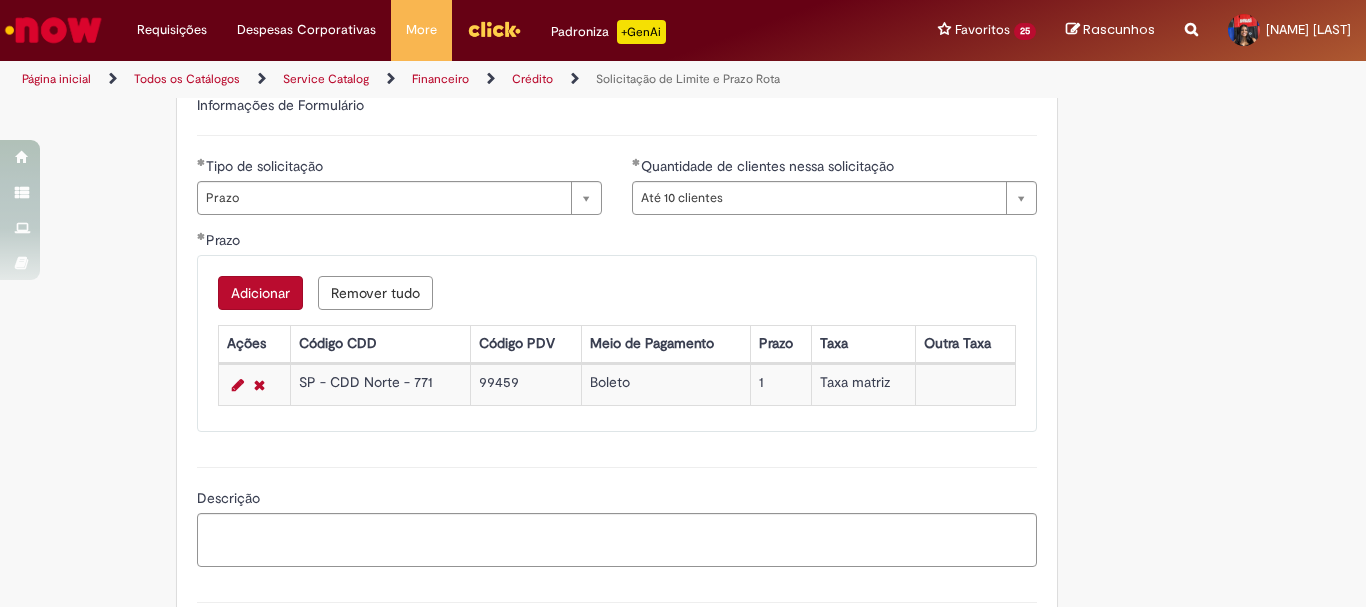 scroll, scrollTop: 800, scrollLeft: 0, axis: vertical 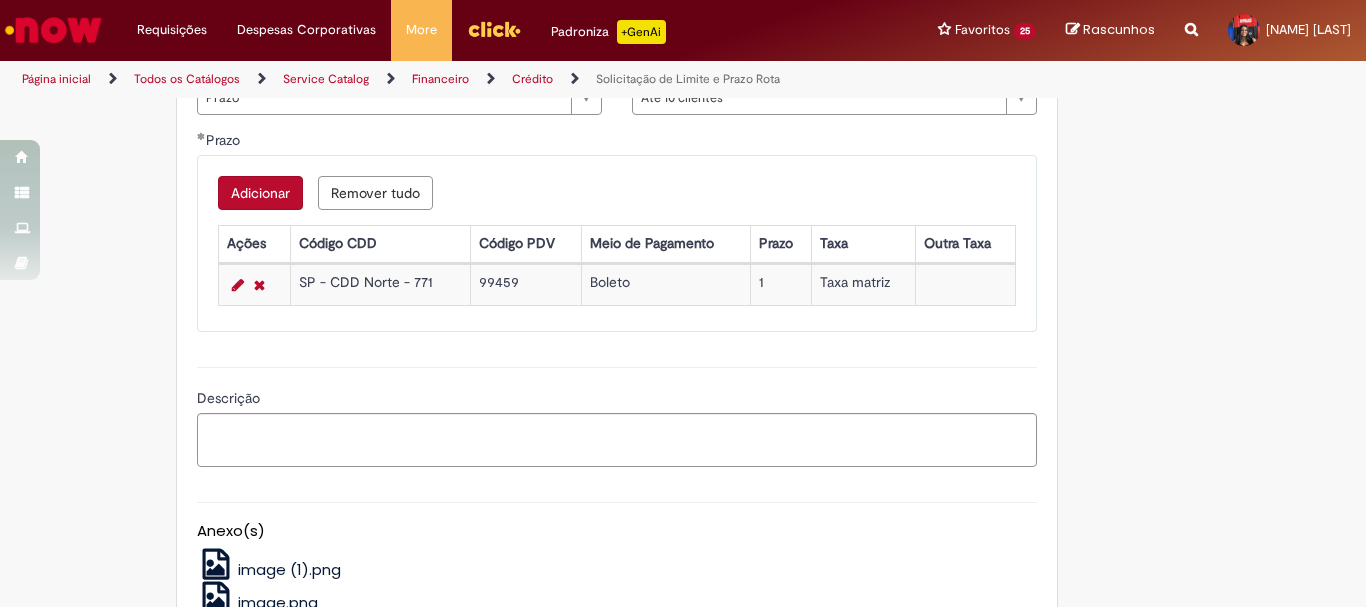 click on "Descrição" at bounding box center (617, 414) 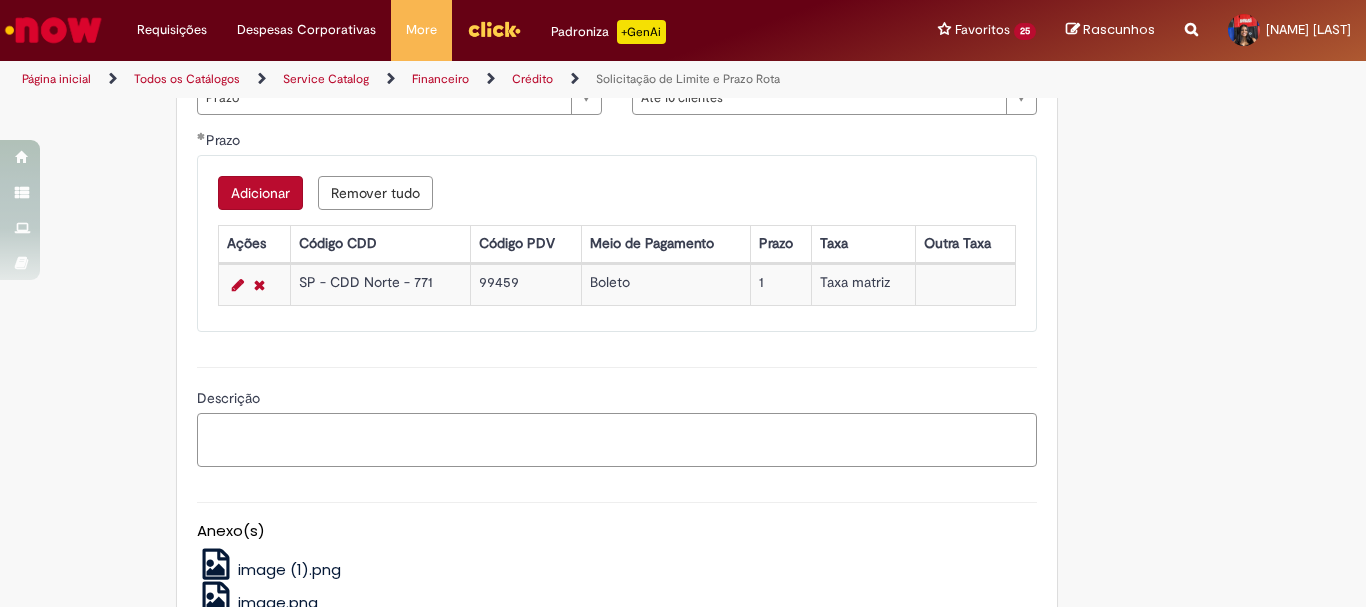 click on "Descrição" at bounding box center [617, 440] 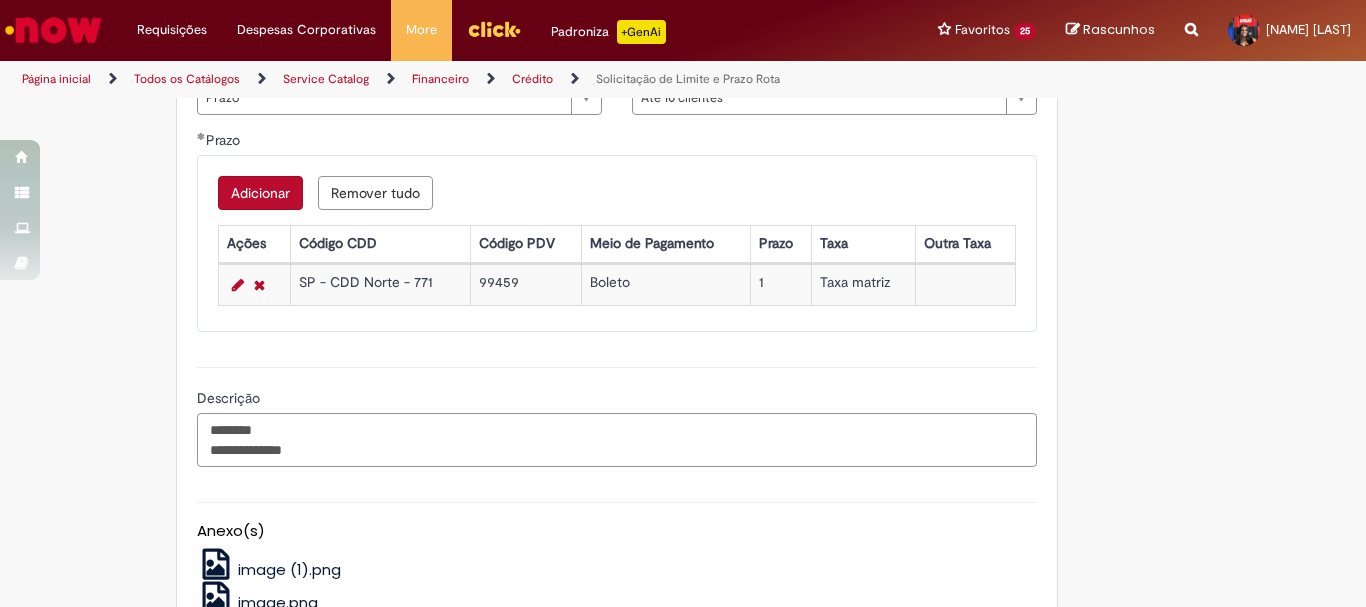 scroll, scrollTop: 1126, scrollLeft: 0, axis: vertical 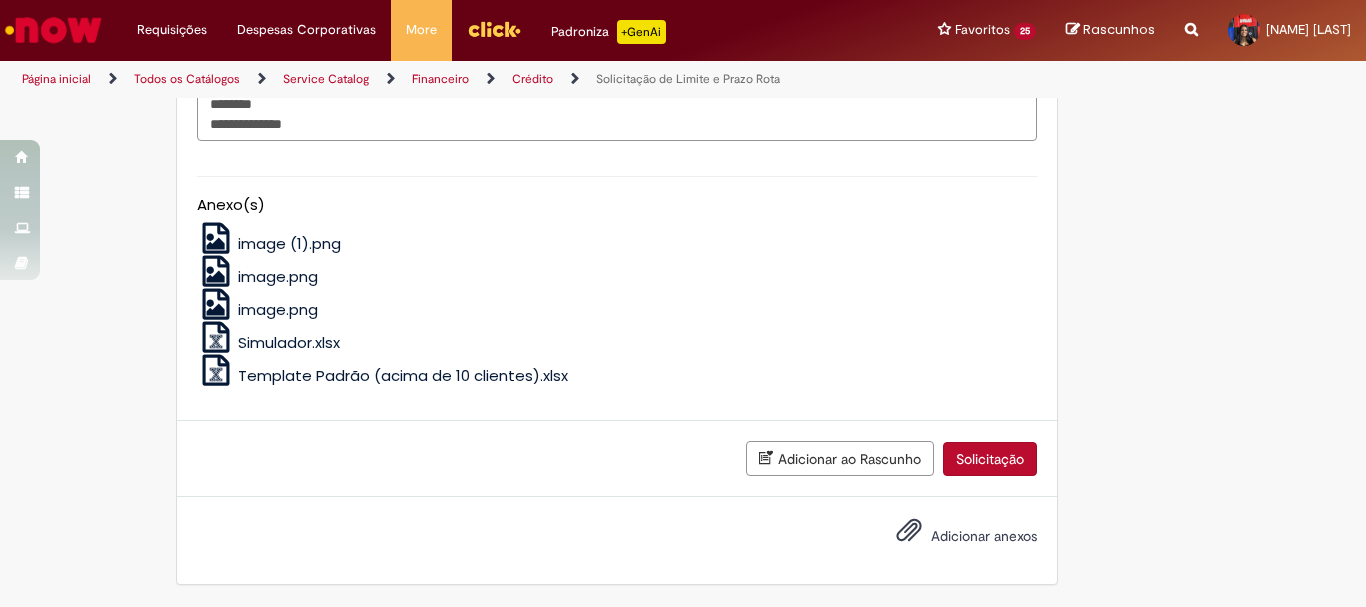 type on "**********" 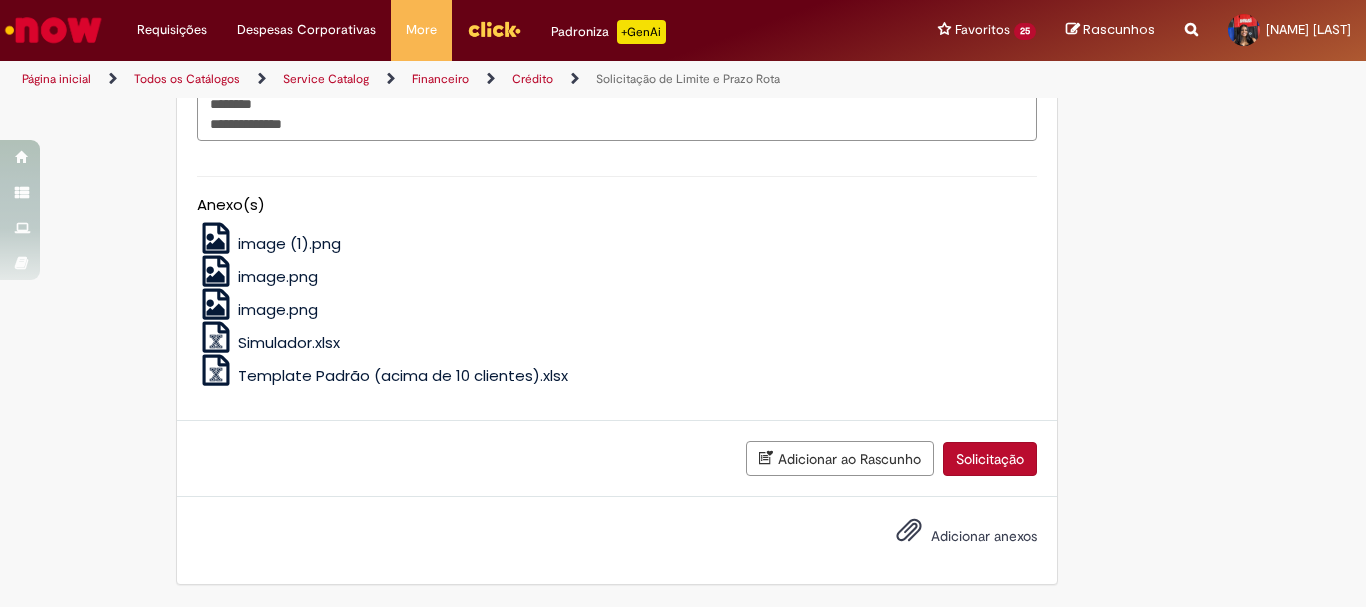 click on "Adicionar anexos" at bounding box center [984, 537] 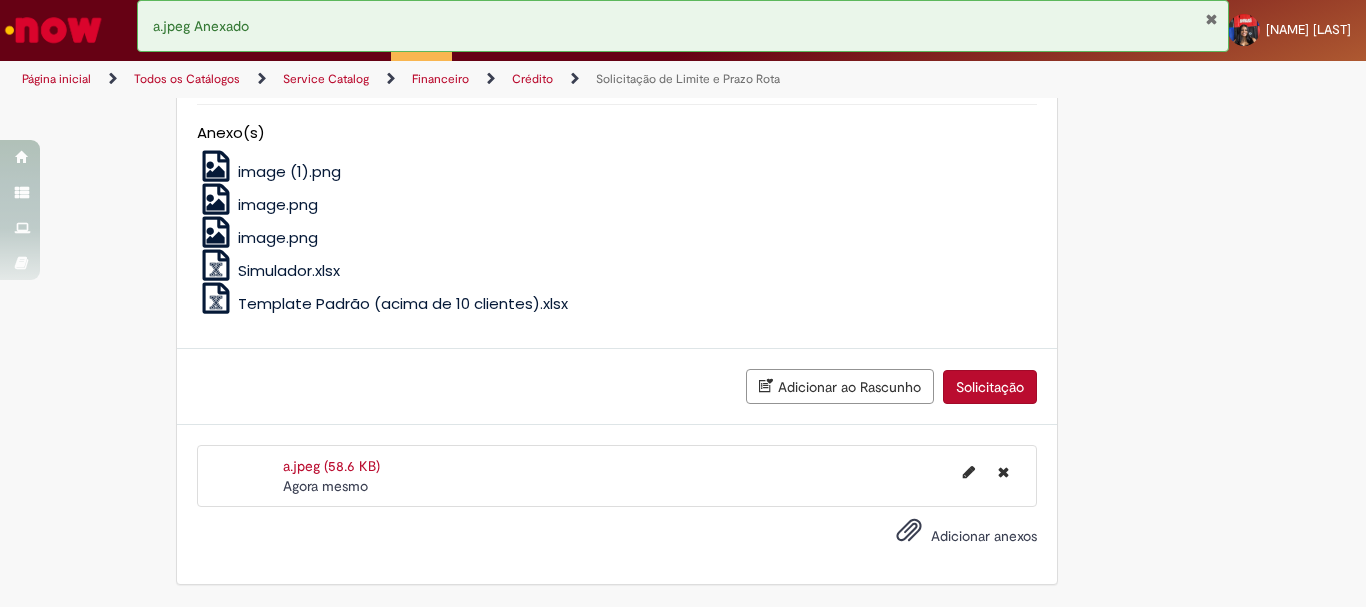 click on "Solicitação" at bounding box center (990, 387) 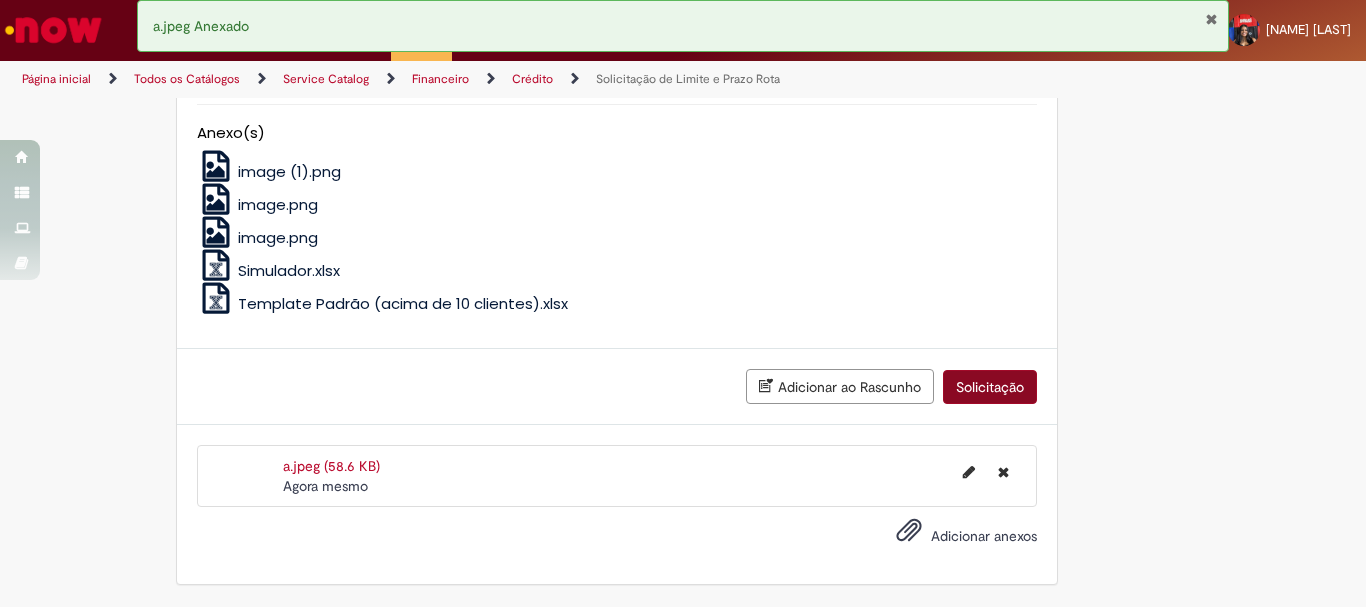 scroll, scrollTop: 1152, scrollLeft: 0, axis: vertical 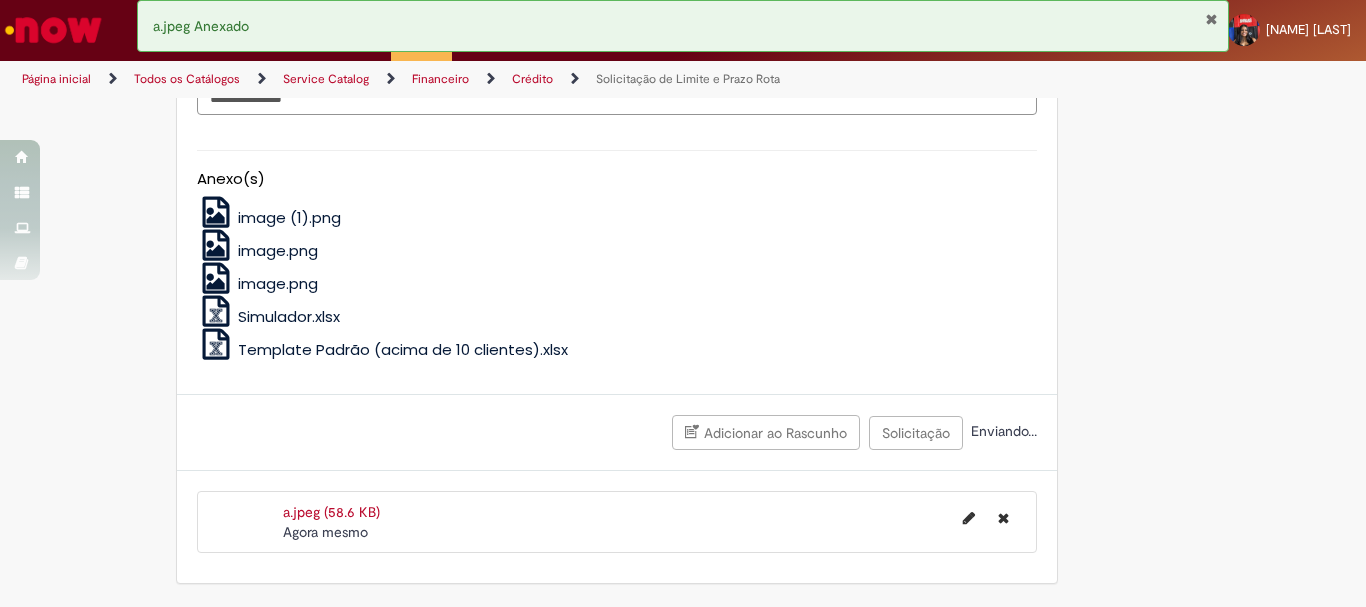 click at bounding box center [1211, 19] 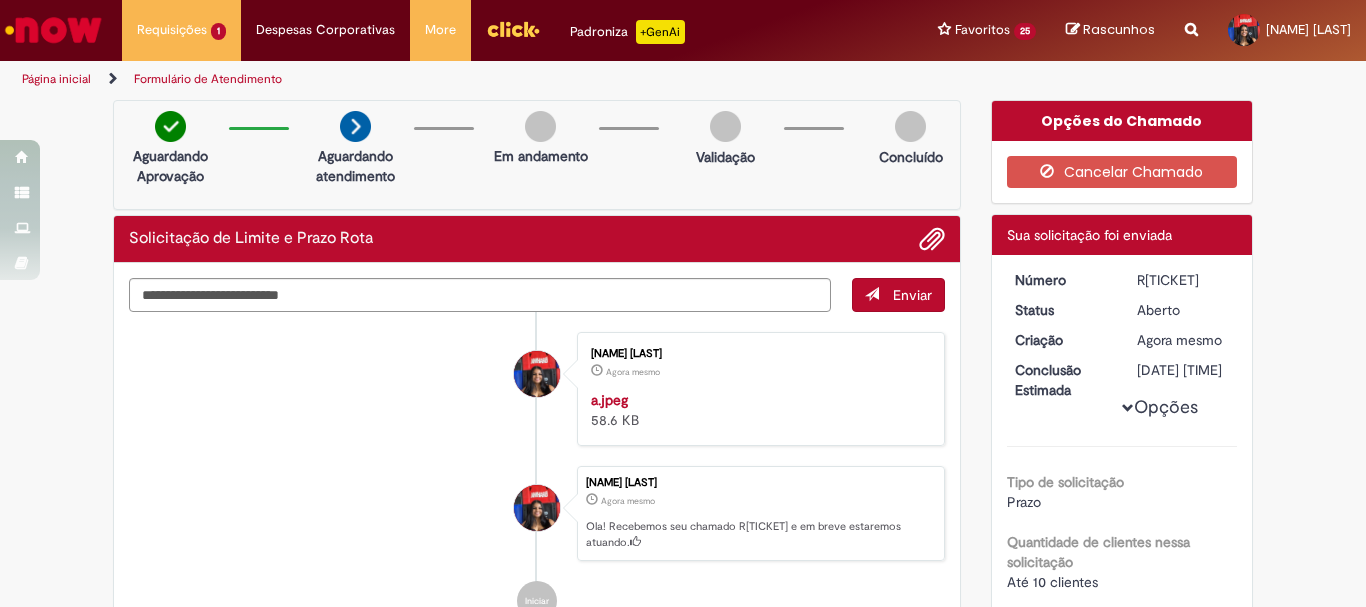 scroll, scrollTop: 300, scrollLeft: 0, axis: vertical 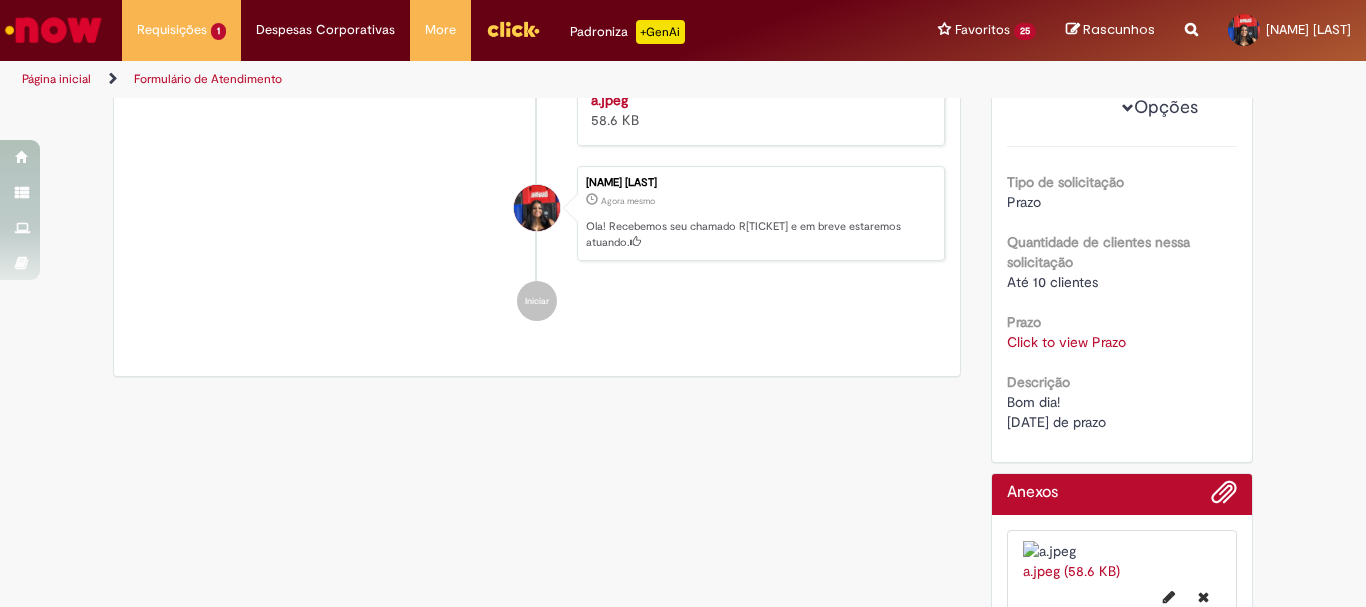click at bounding box center [53, 30] 